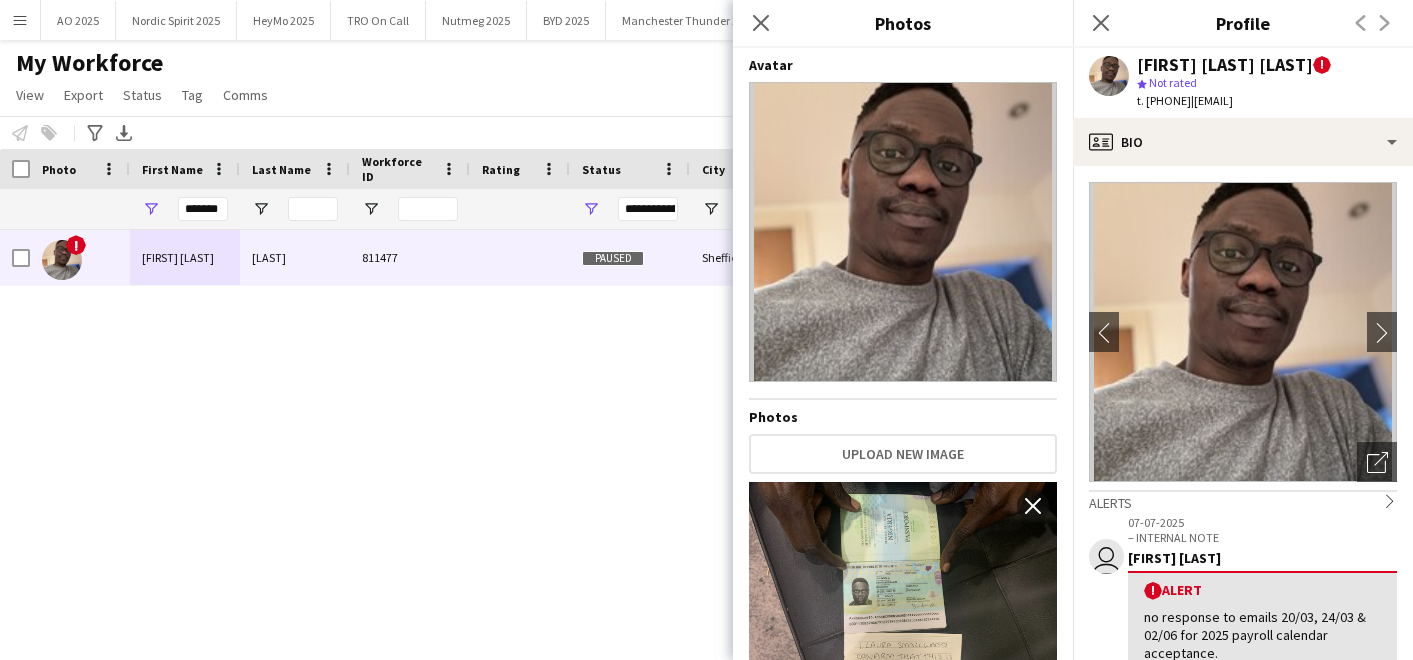 scroll, scrollTop: 0, scrollLeft: 0, axis: both 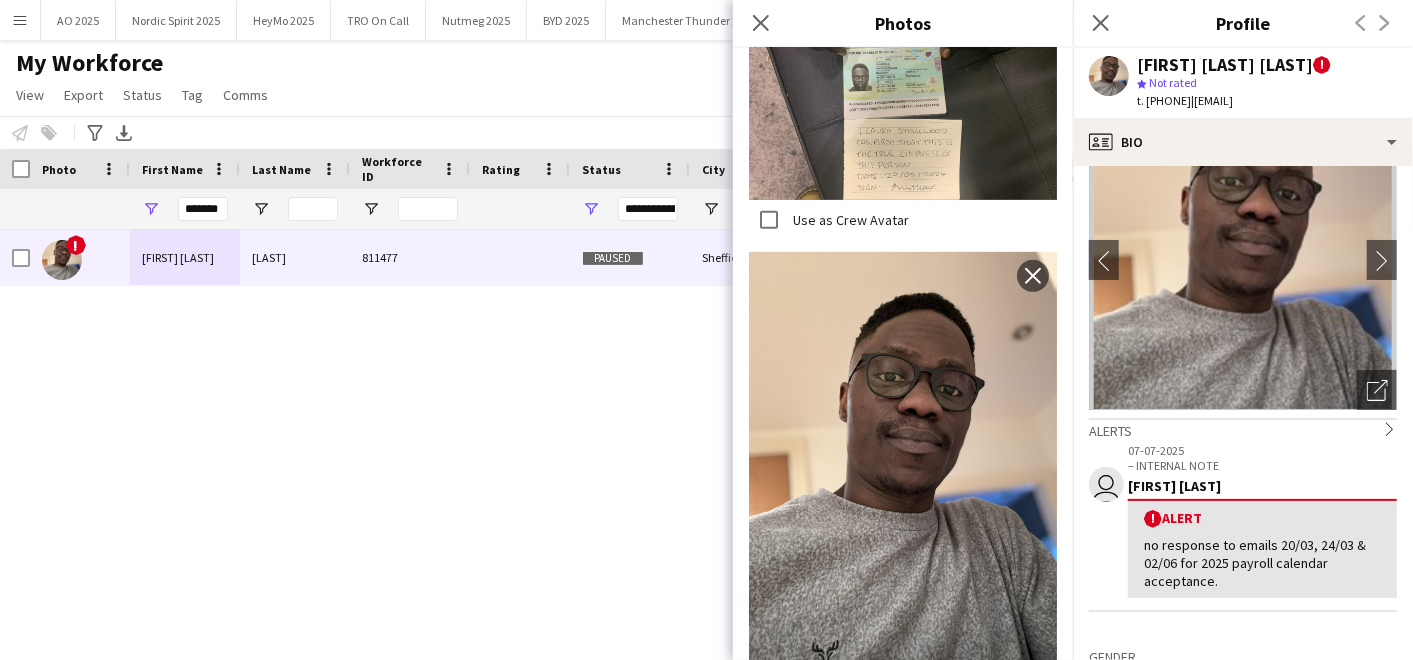click on "!
[FIRST] [LAST] [LAST] [NUMBER] [CITY] [DATE] [NUMBER] days 0 [EMAIL]" at bounding box center [676, 419] 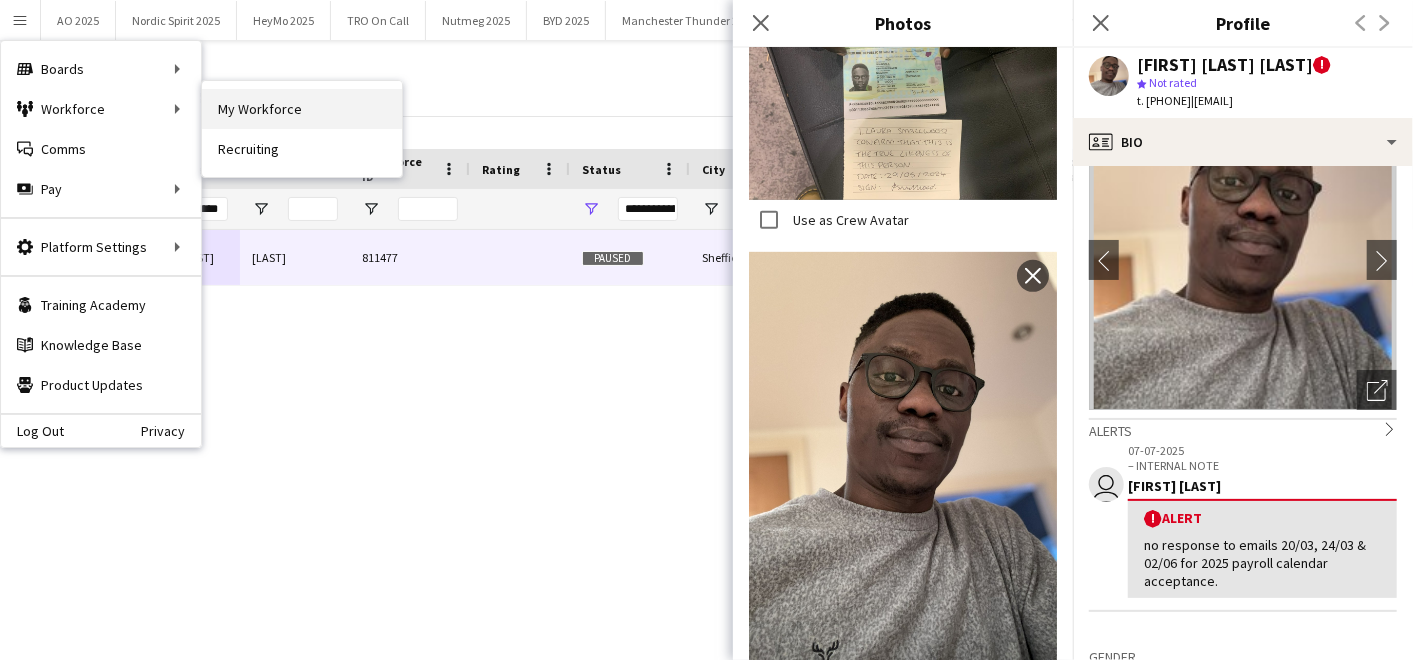 click on "My Workforce" at bounding box center (302, 109) 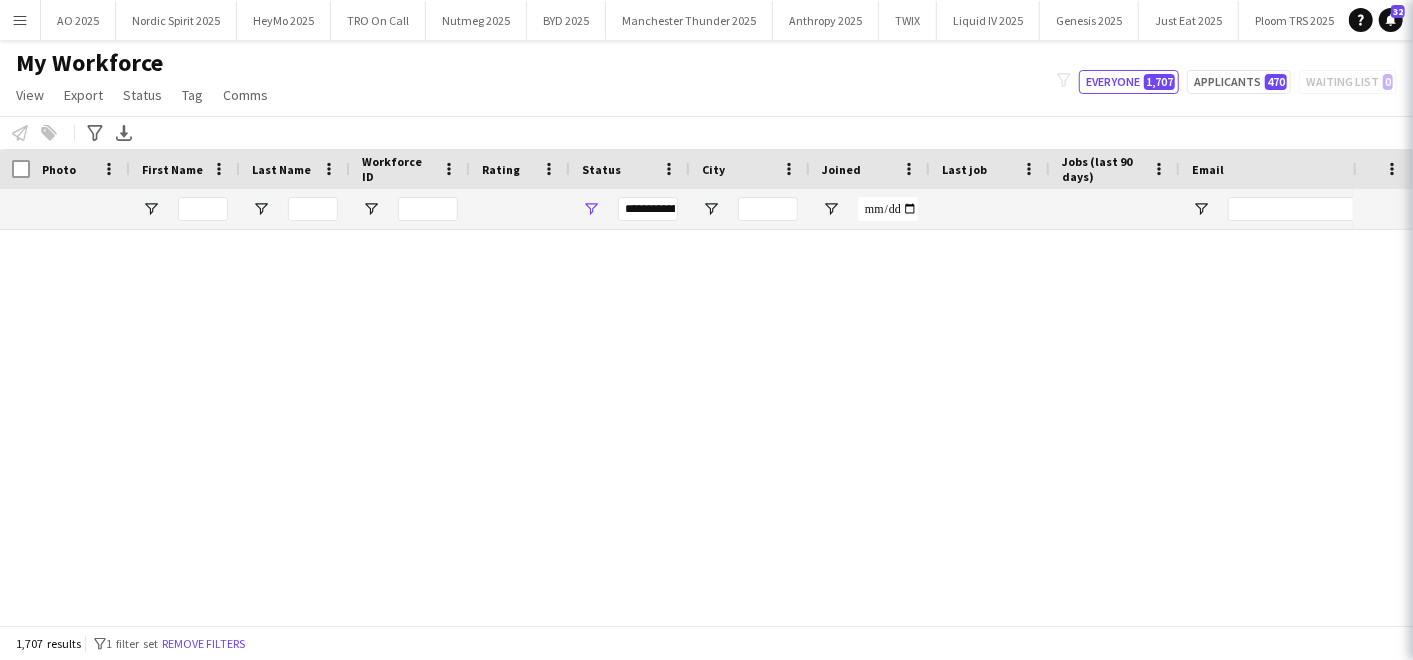 type on "*******" 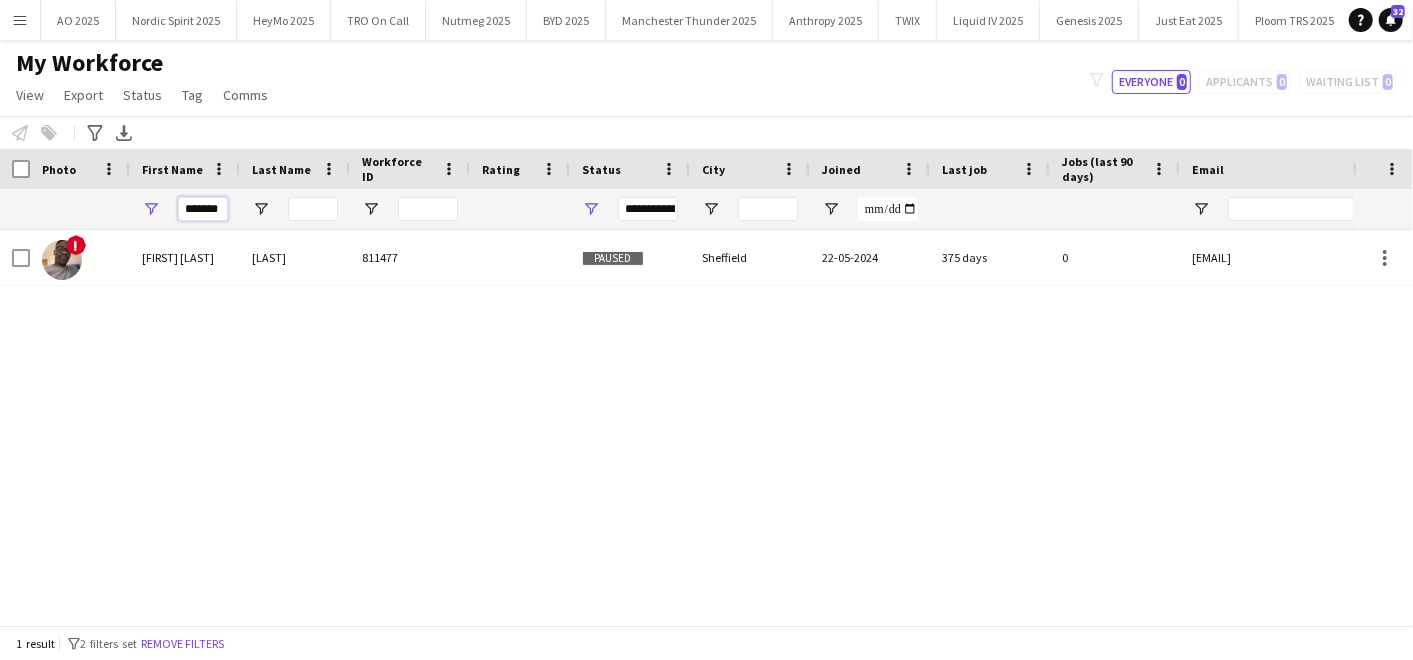 click on "*******" at bounding box center [203, 209] 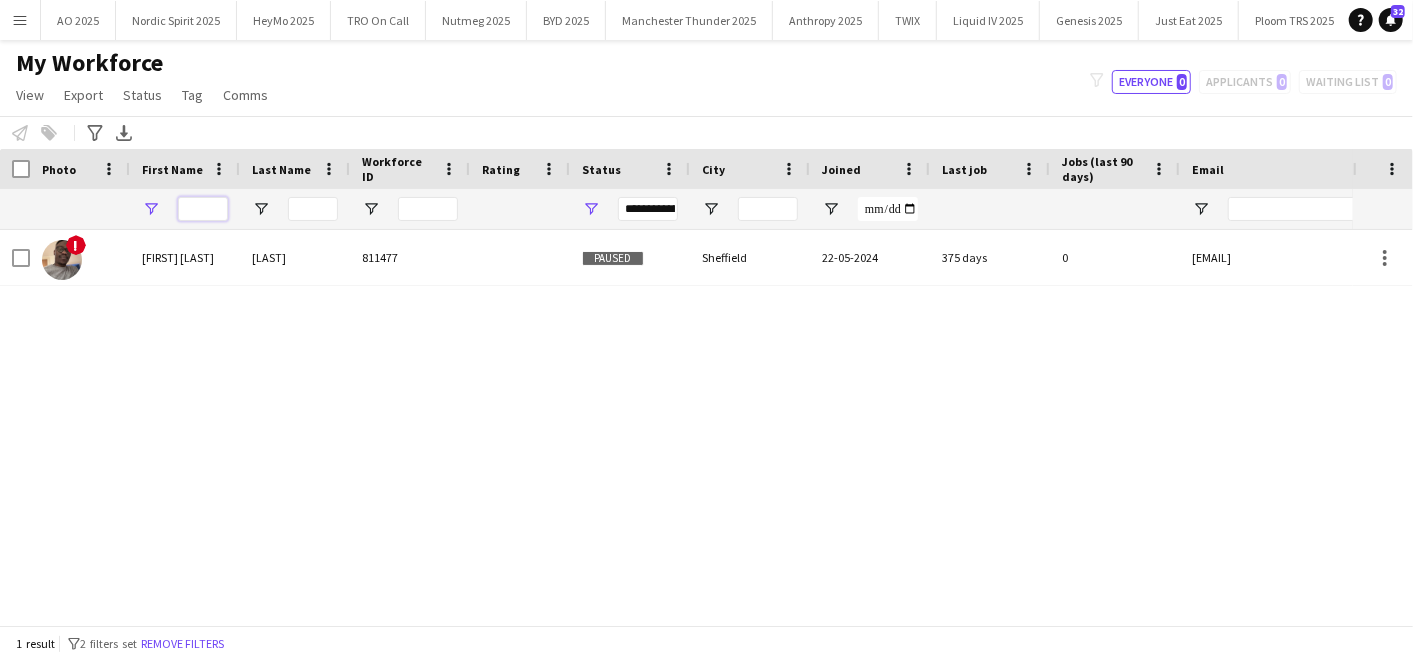 scroll, scrollTop: 0, scrollLeft: 0, axis: both 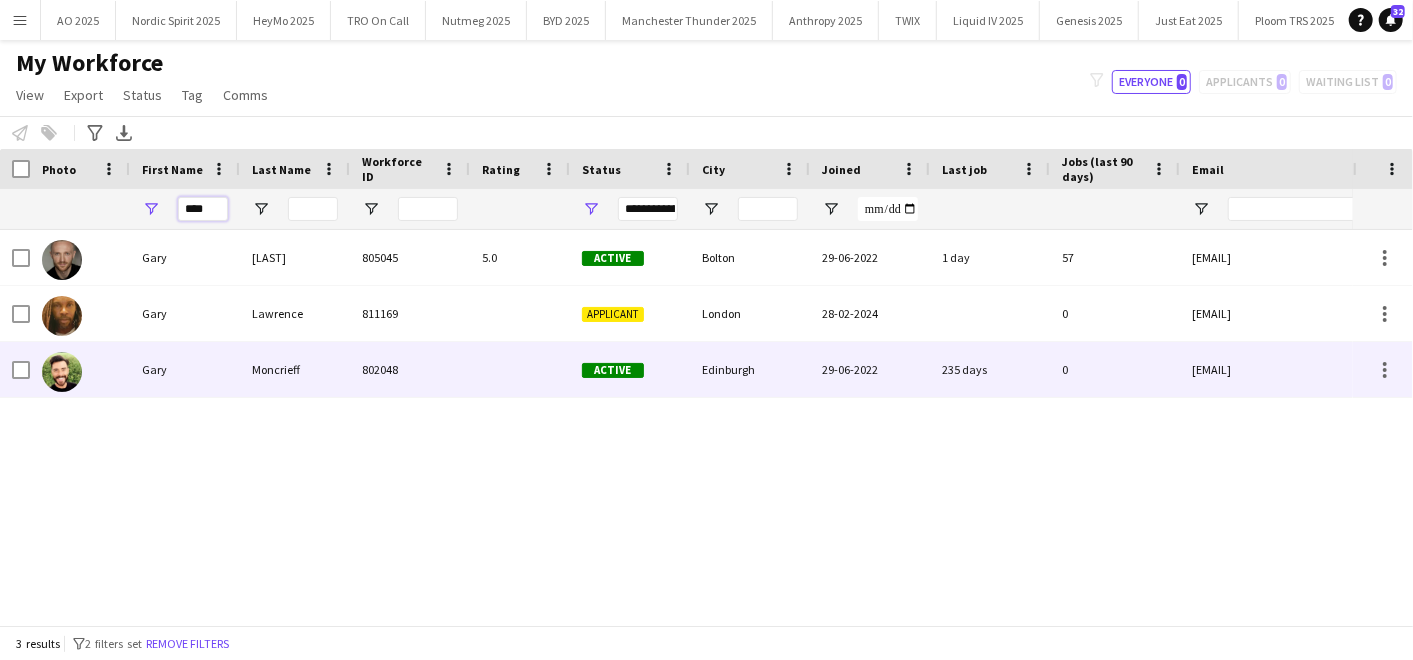 type on "****" 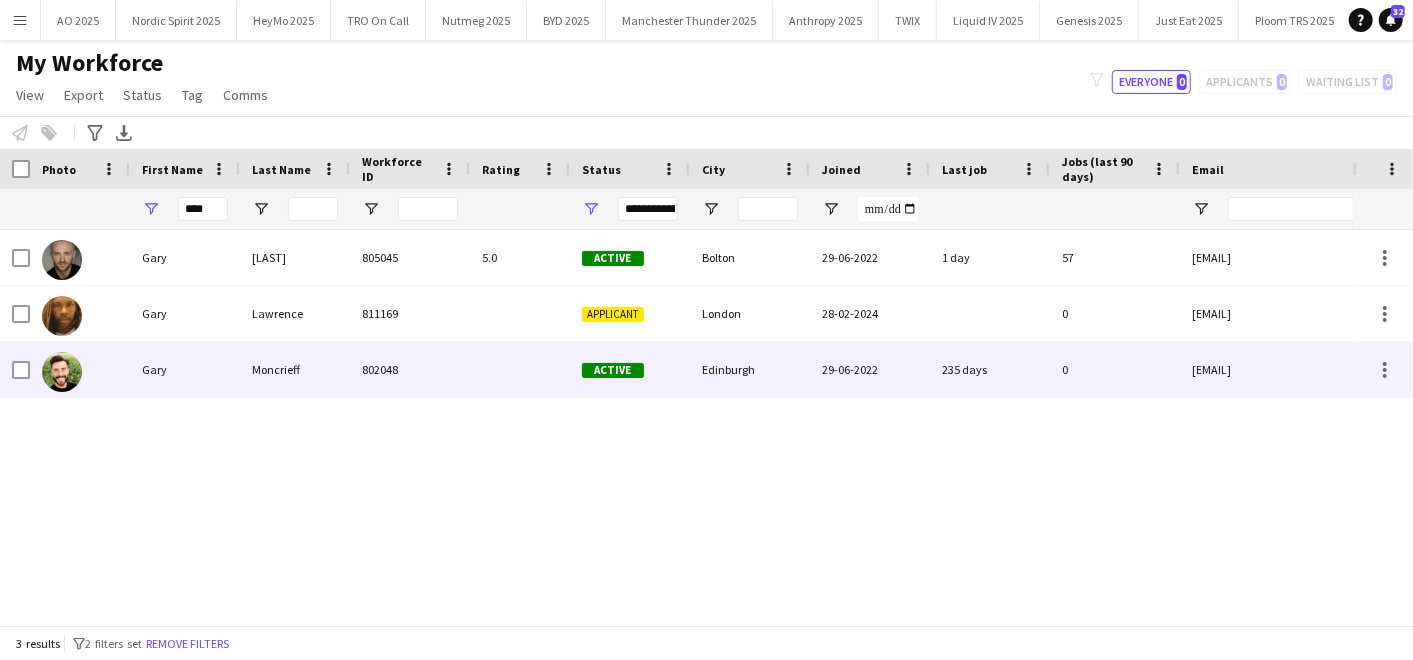 click at bounding box center [80, 369] 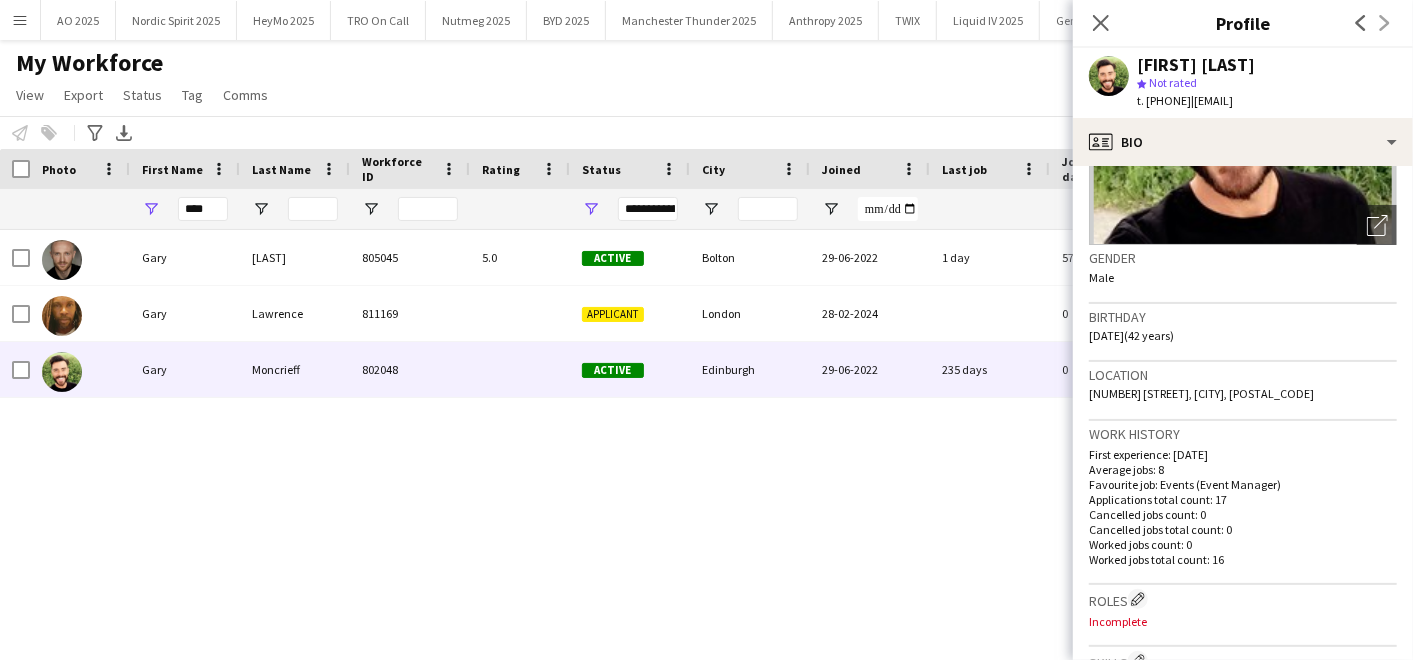 scroll, scrollTop: 240, scrollLeft: 0, axis: vertical 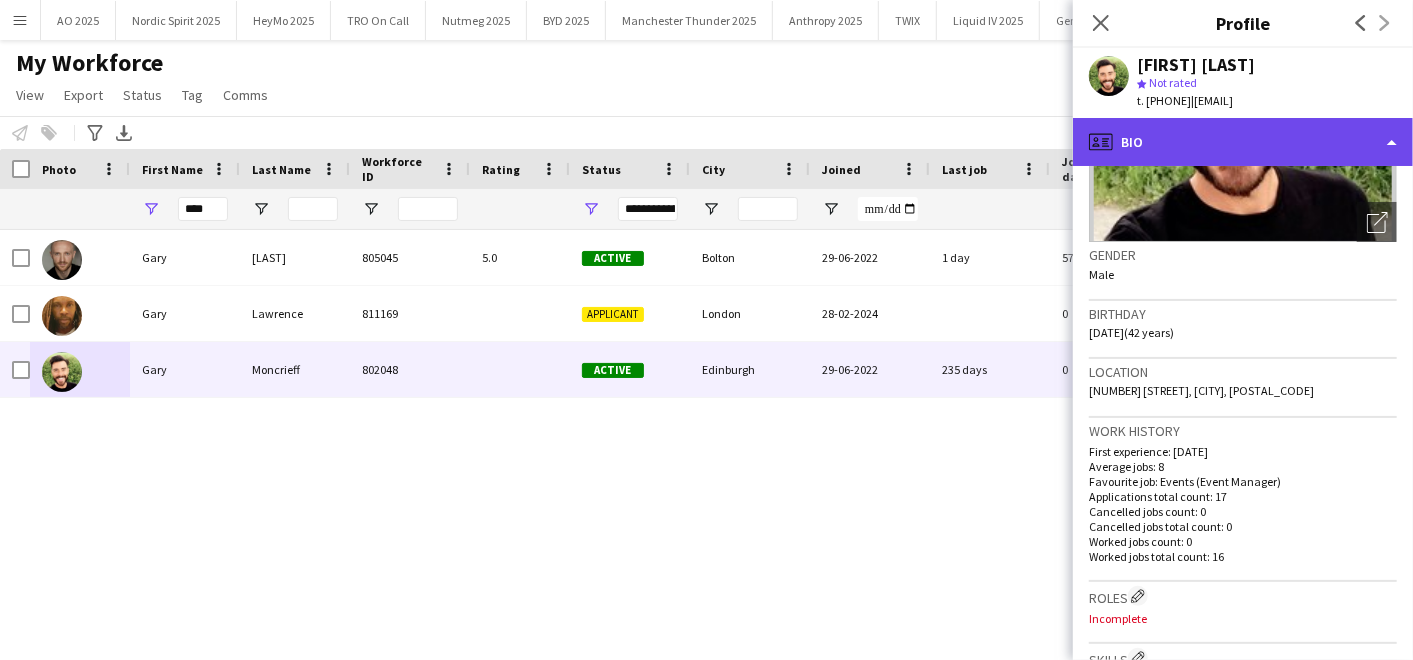 click on "profile
Bio" 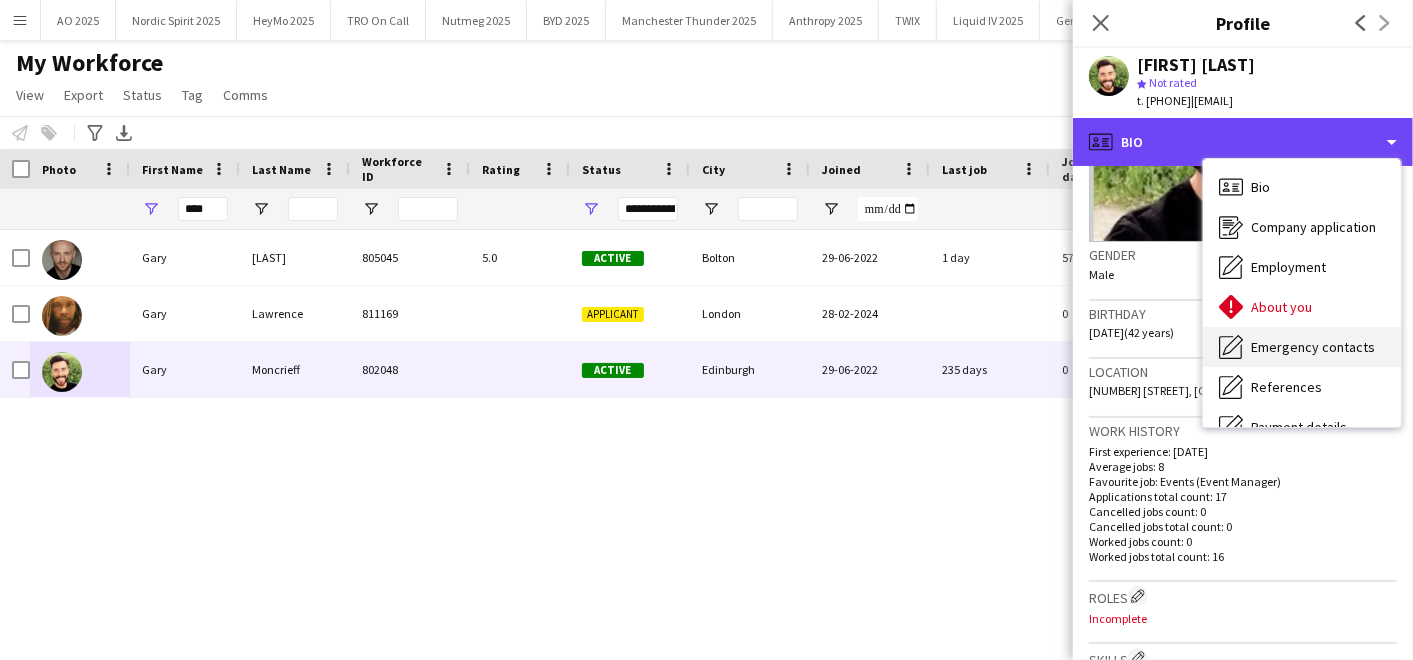 scroll, scrollTop: 267, scrollLeft: 0, axis: vertical 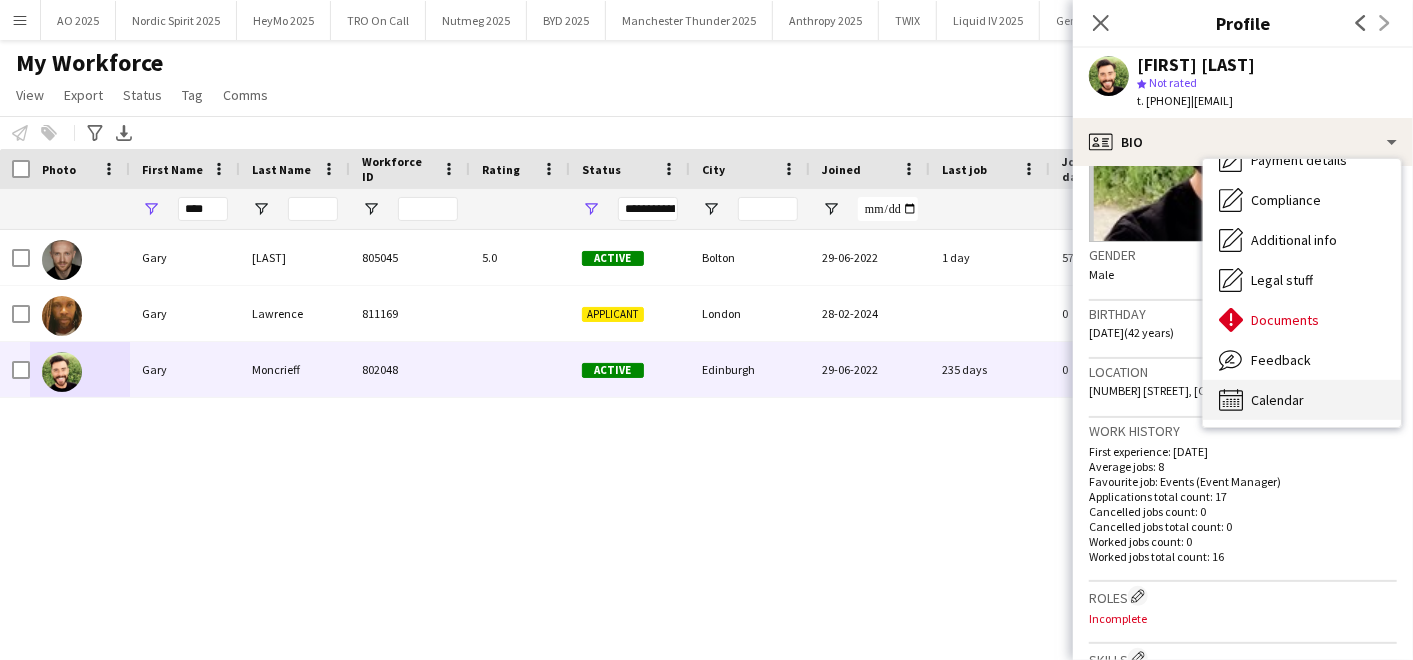 click on "Calendar" at bounding box center [1277, 400] 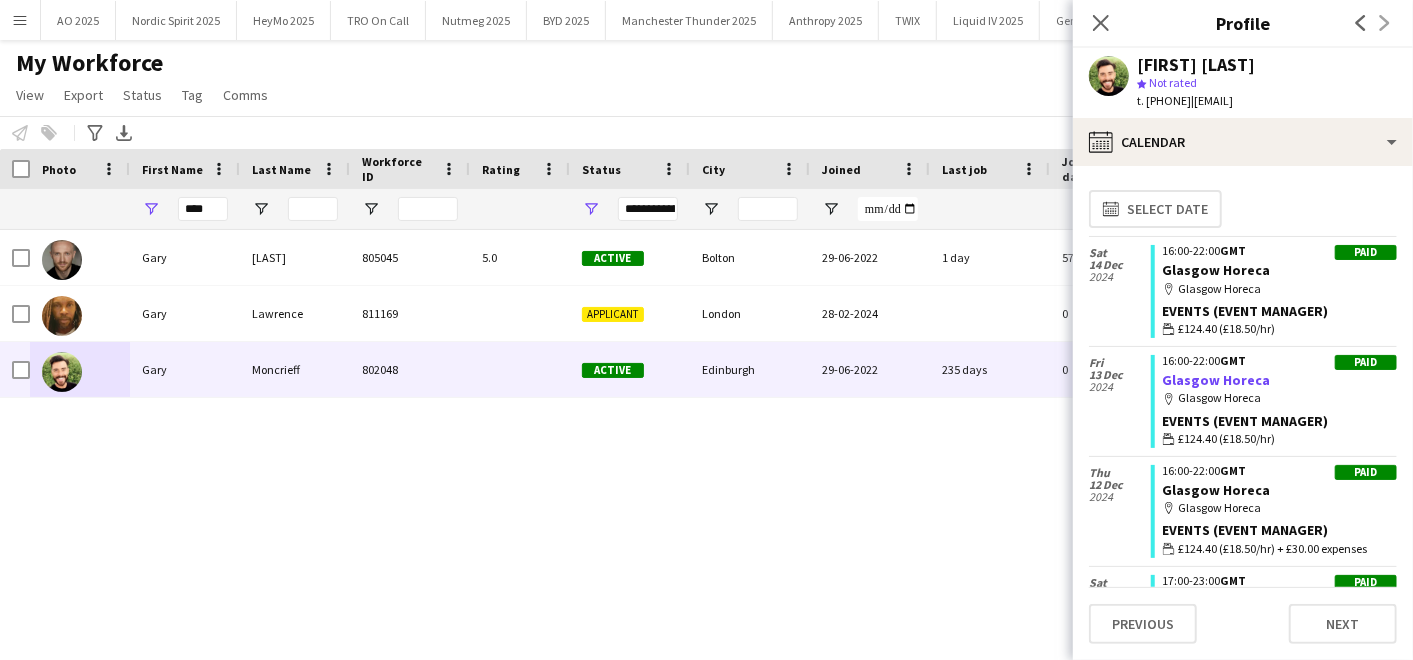 click on "Glasgow Horeca" 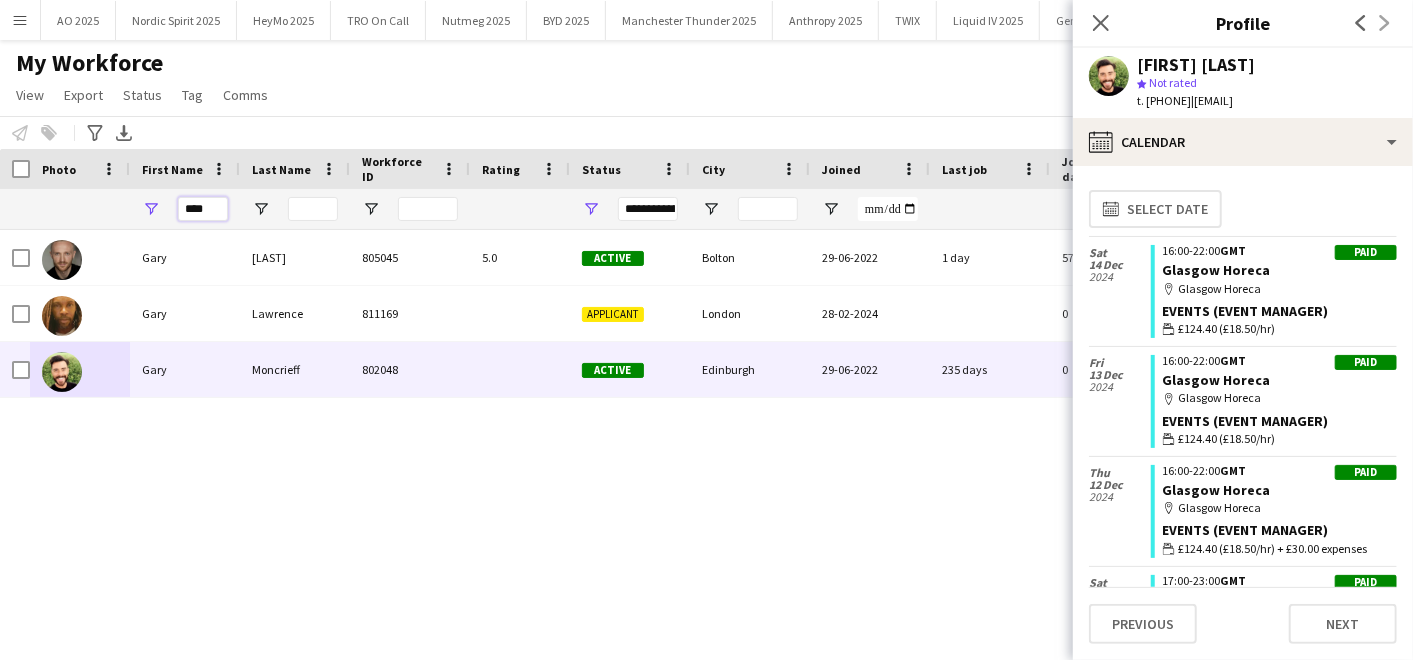 drag, startPoint x: 212, startPoint y: 212, endPoint x: 47, endPoint y: 199, distance: 165.51132 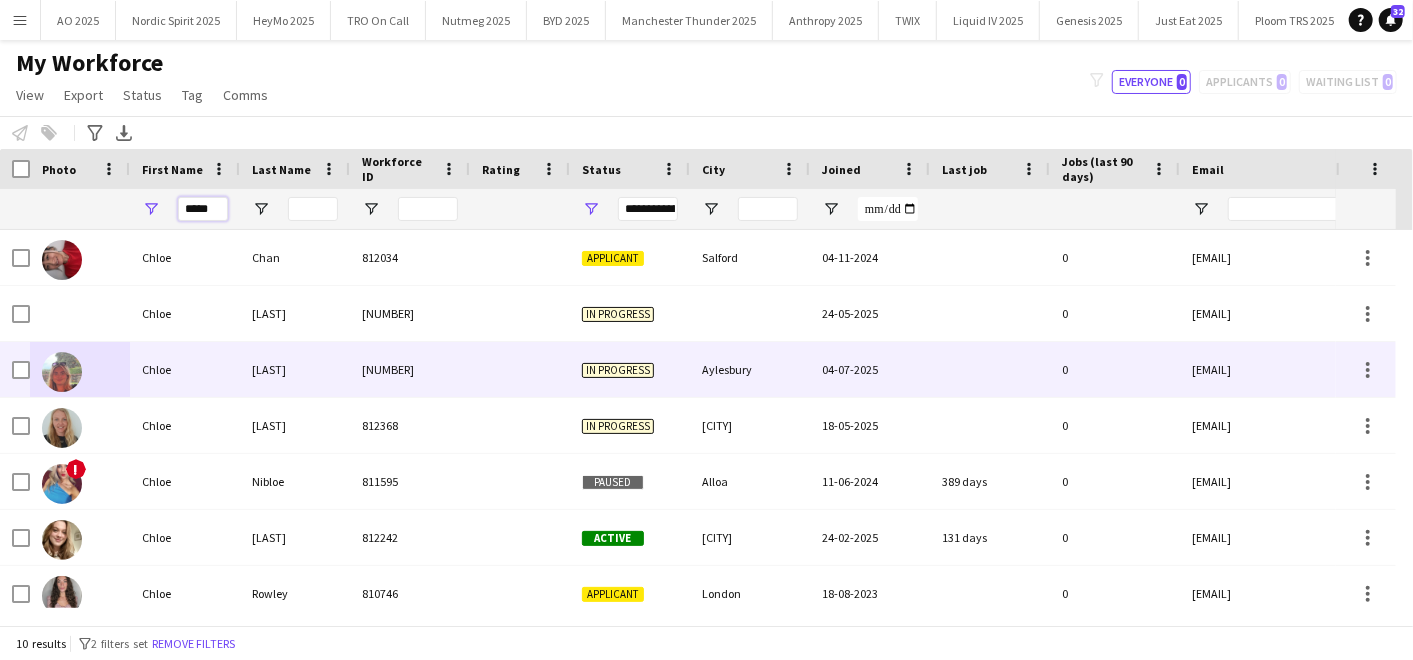 scroll, scrollTop: 128, scrollLeft: 0, axis: vertical 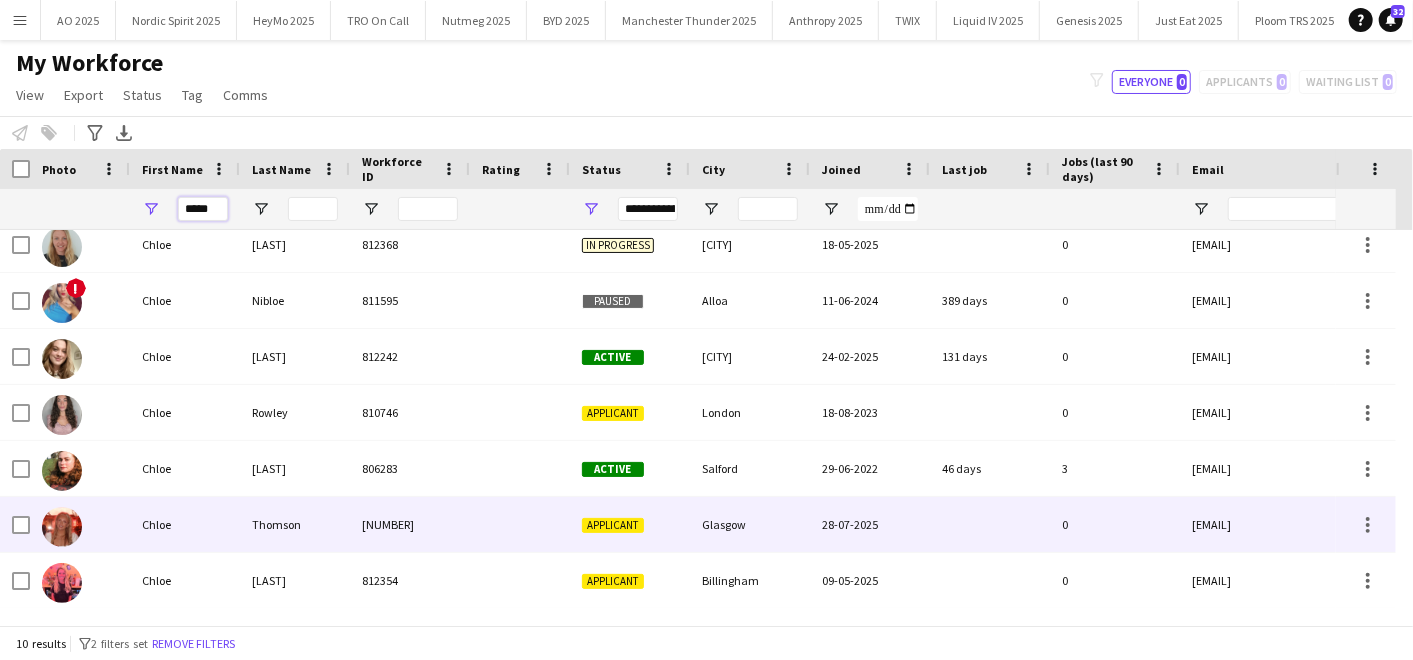 type on "*****" 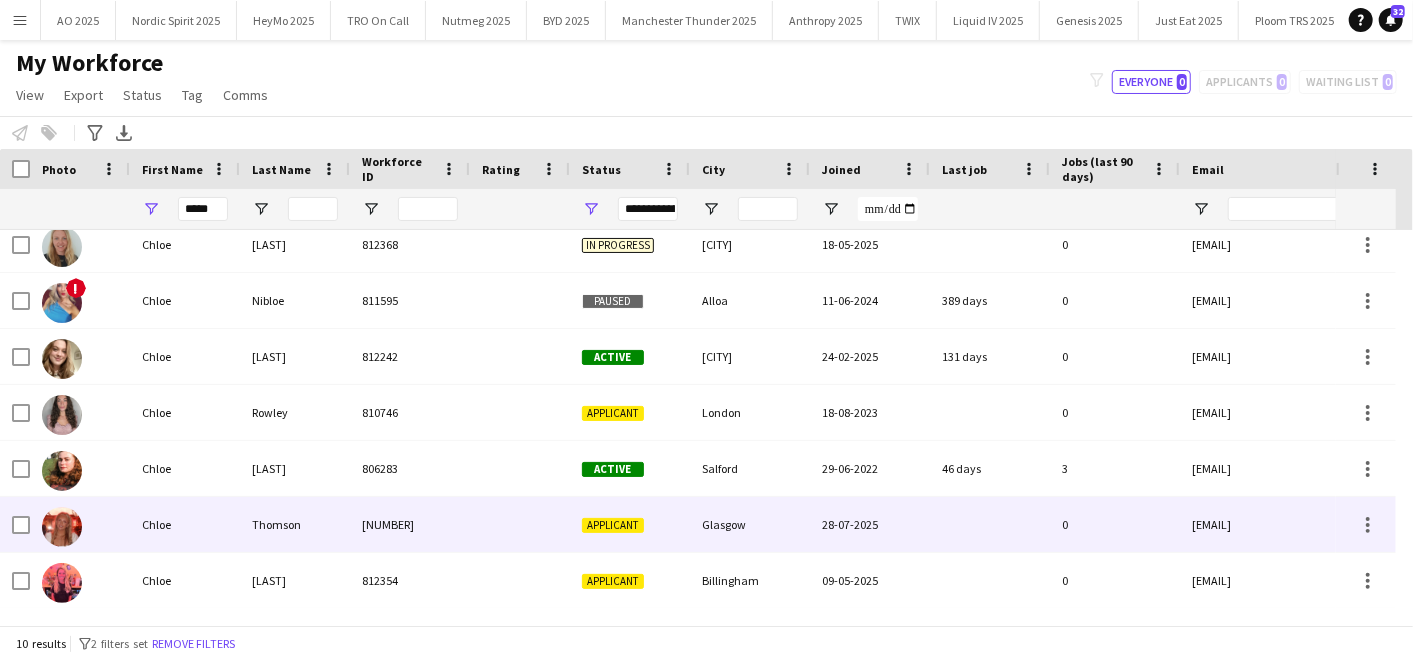 click on "Chloe" at bounding box center (185, 524) 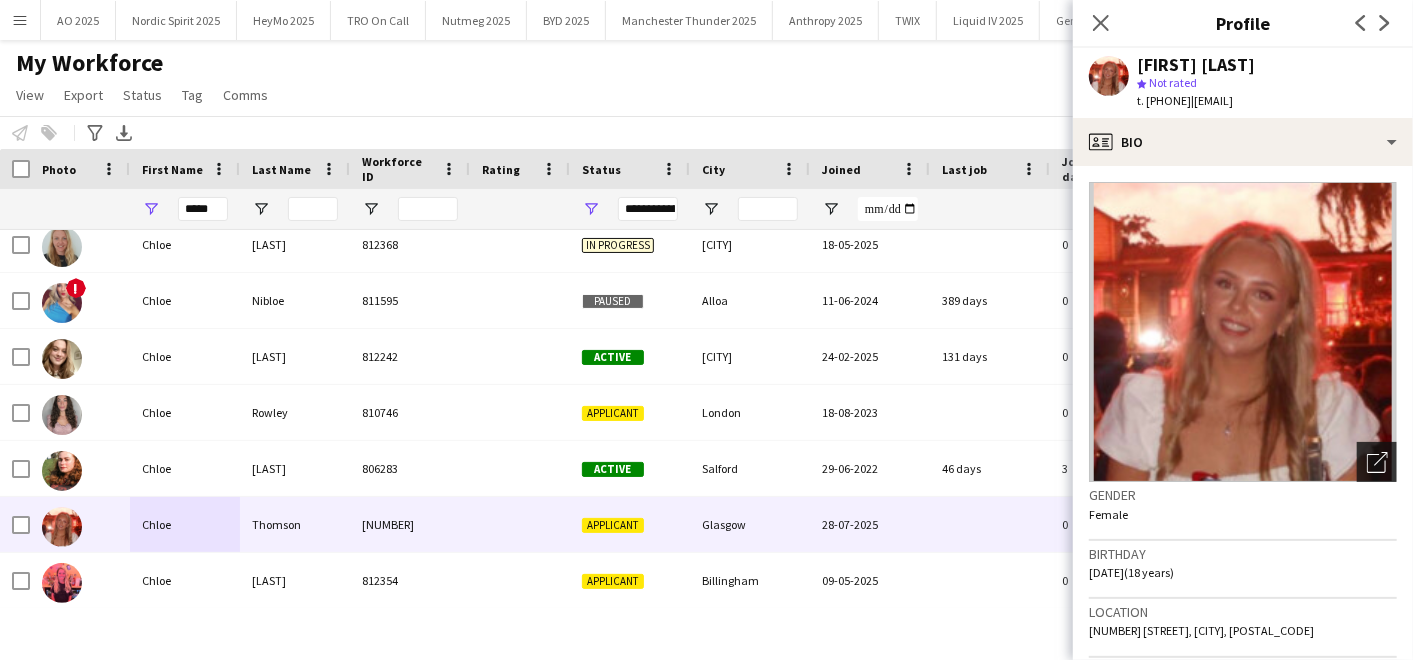 click on "Open photos pop-in" 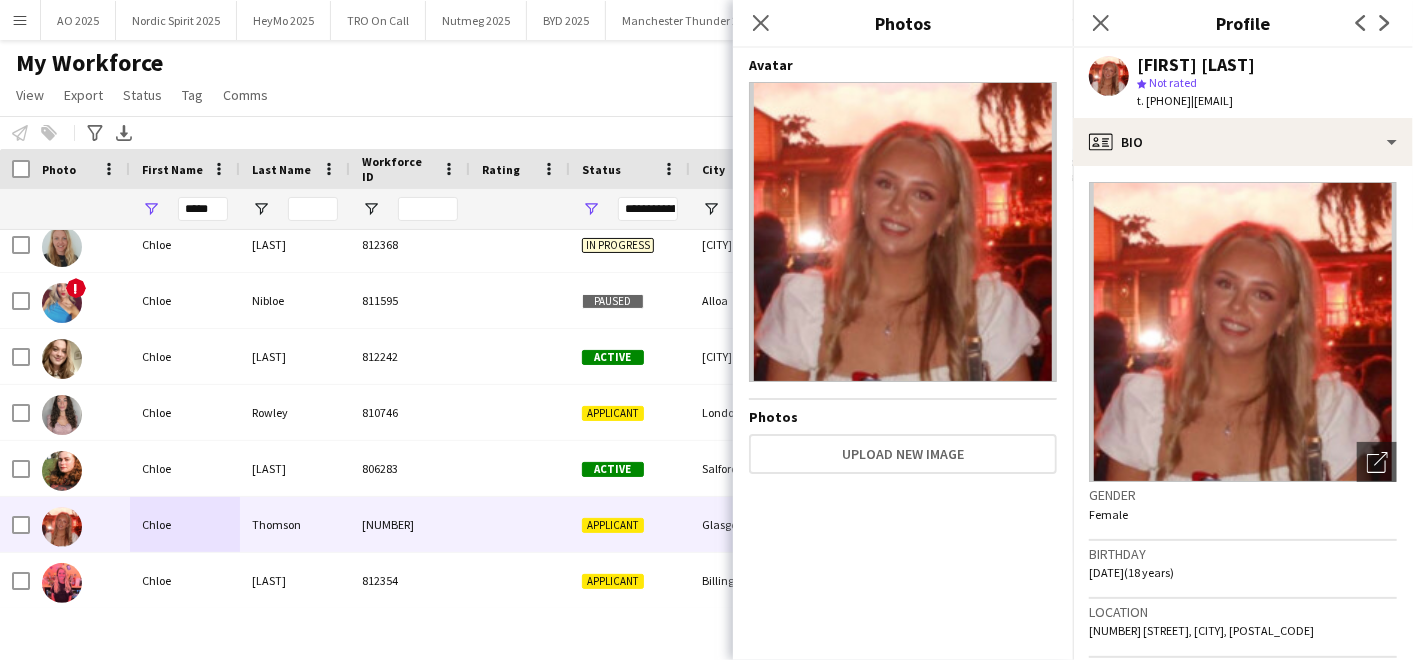 click on "Notify workforce
Add to tag
Select at least one crew to tag him or her.
Advanced filters
Advanced filters   Availability   Start Time   End Time   Skills   Role types   Worked with these clients...   Address
Address
Distance from address (mi)   Clear   View results
Export XLSX" 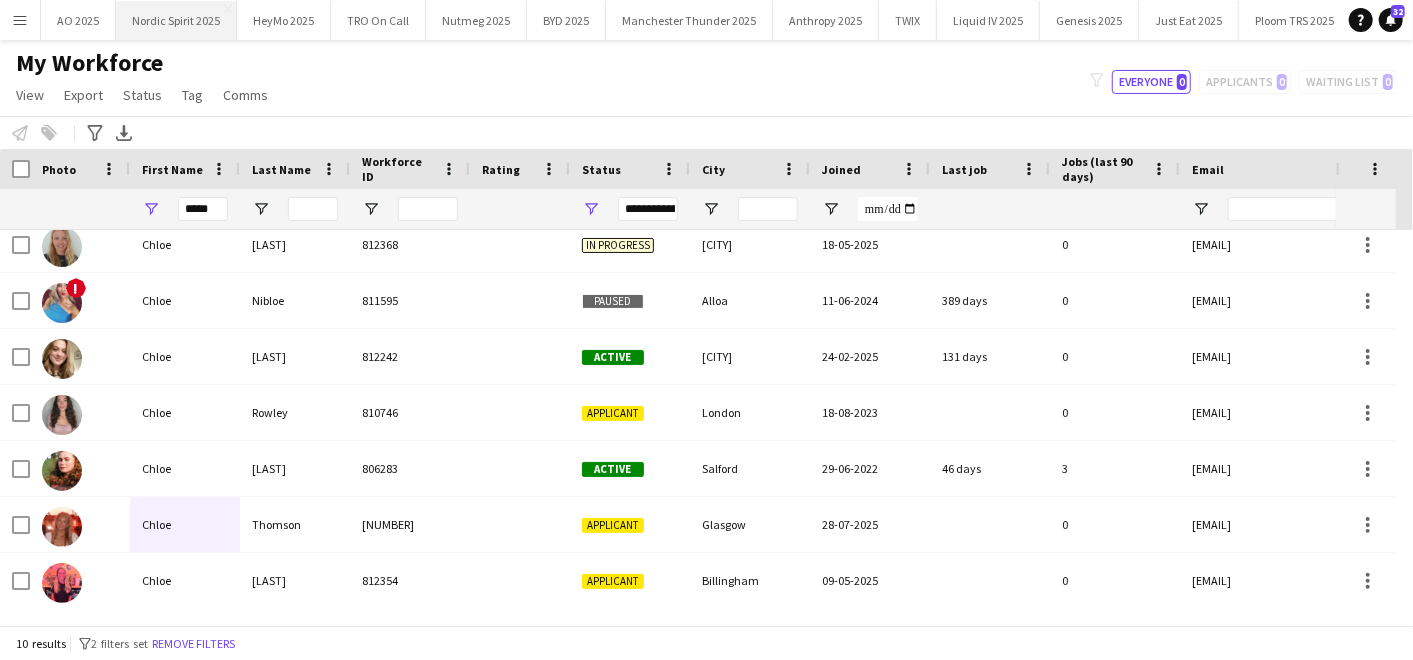 click on "Nordic Spirit 2025
Close" at bounding box center (176, 20) 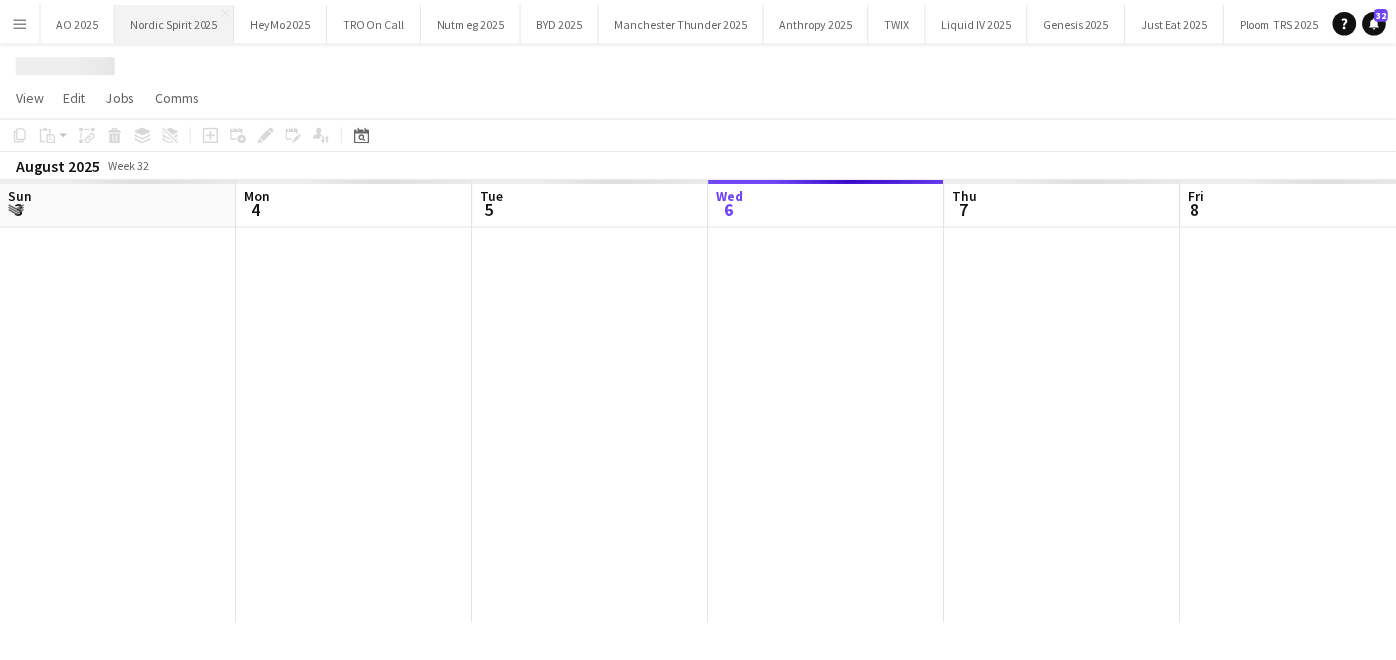 scroll, scrollTop: 0, scrollLeft: 477, axis: horizontal 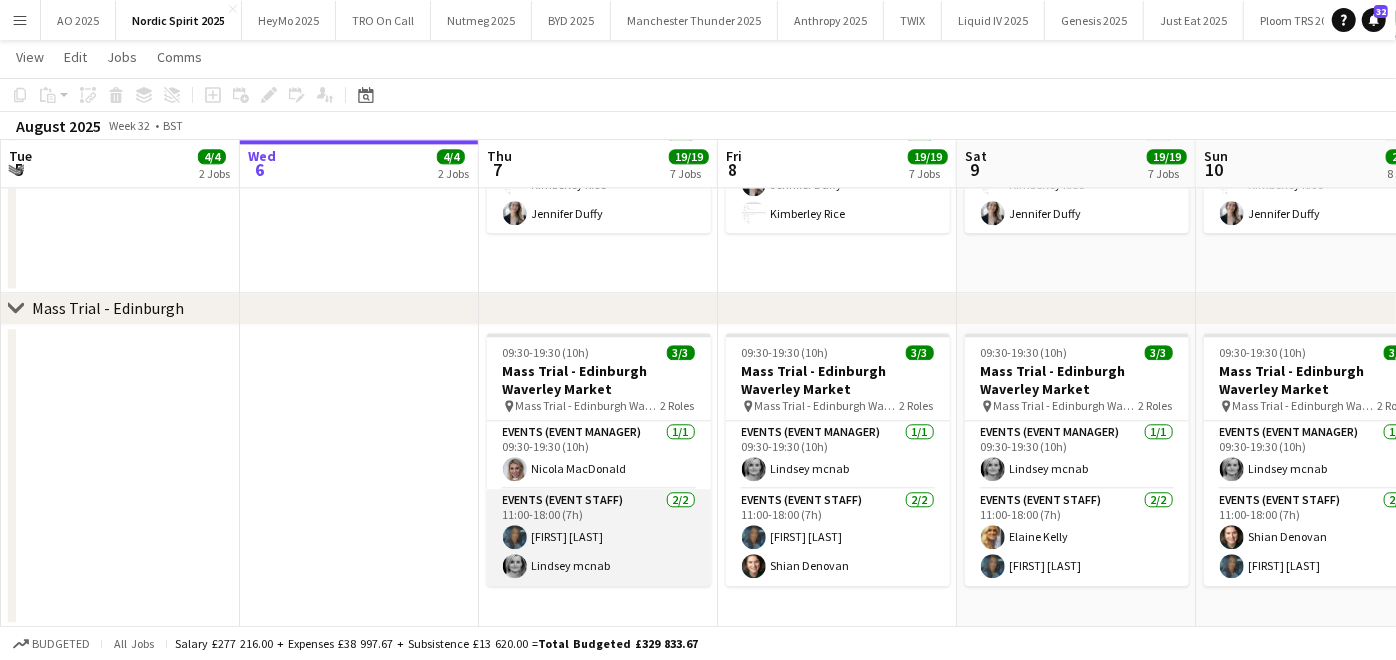 click on "Events (Event Staff)   2/2   11:00-18:00 (7h)
[FIRST] [LAST] [FIRST] [LAST]" at bounding box center (599, 537) 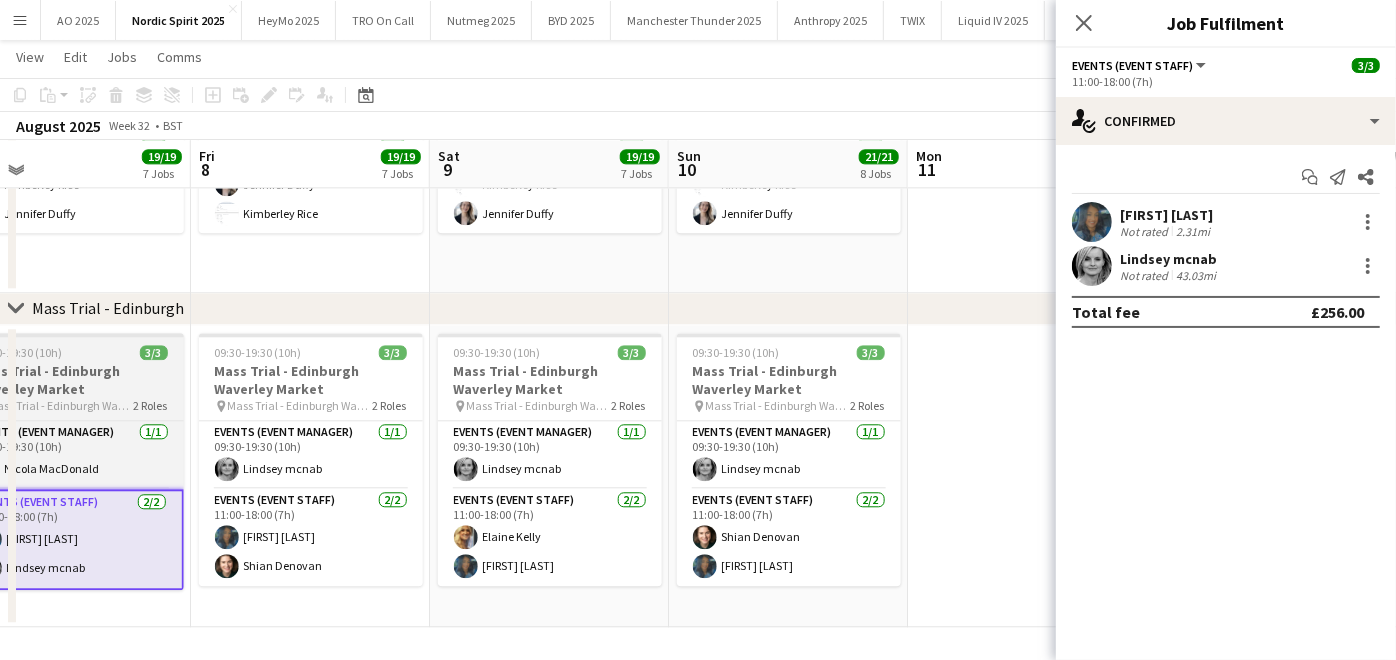 scroll, scrollTop: 0, scrollLeft: 768, axis: horizontal 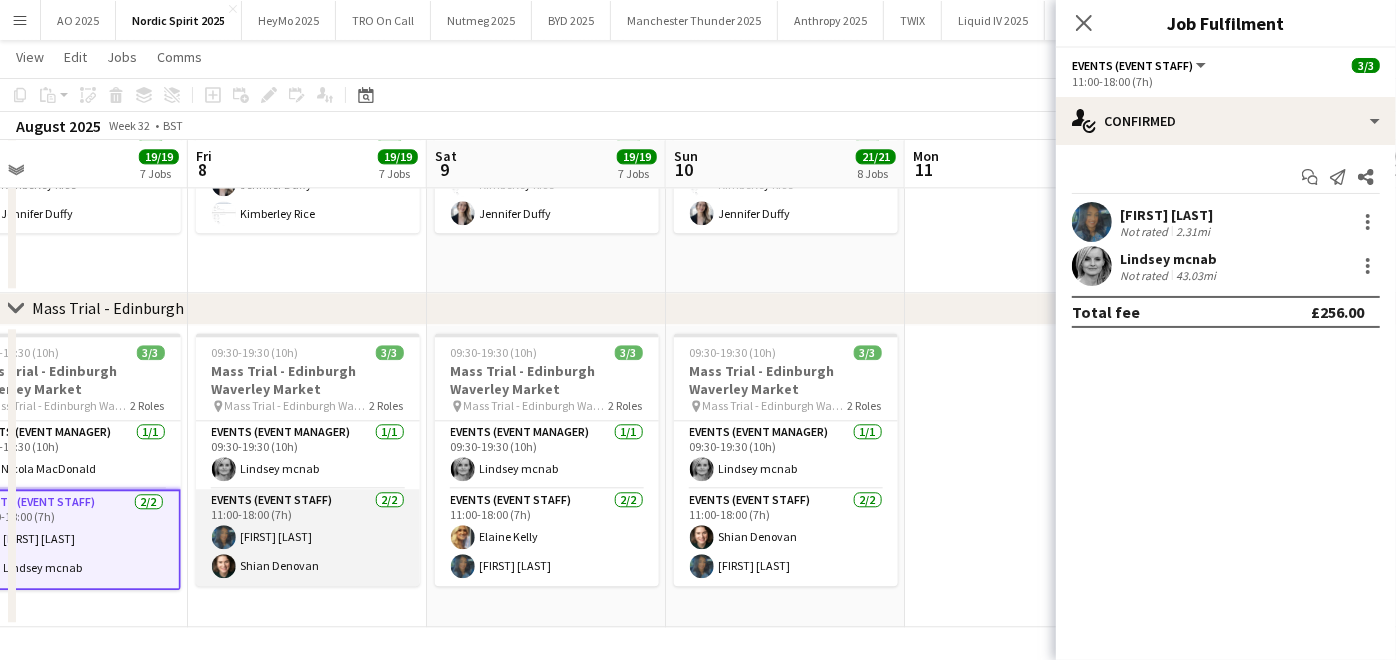 click on "Events (Event Staff)   2/2   11:00-18:00 (7h)
[FIRST] [LAST] [FIRST] [LAST]" at bounding box center (308, 537) 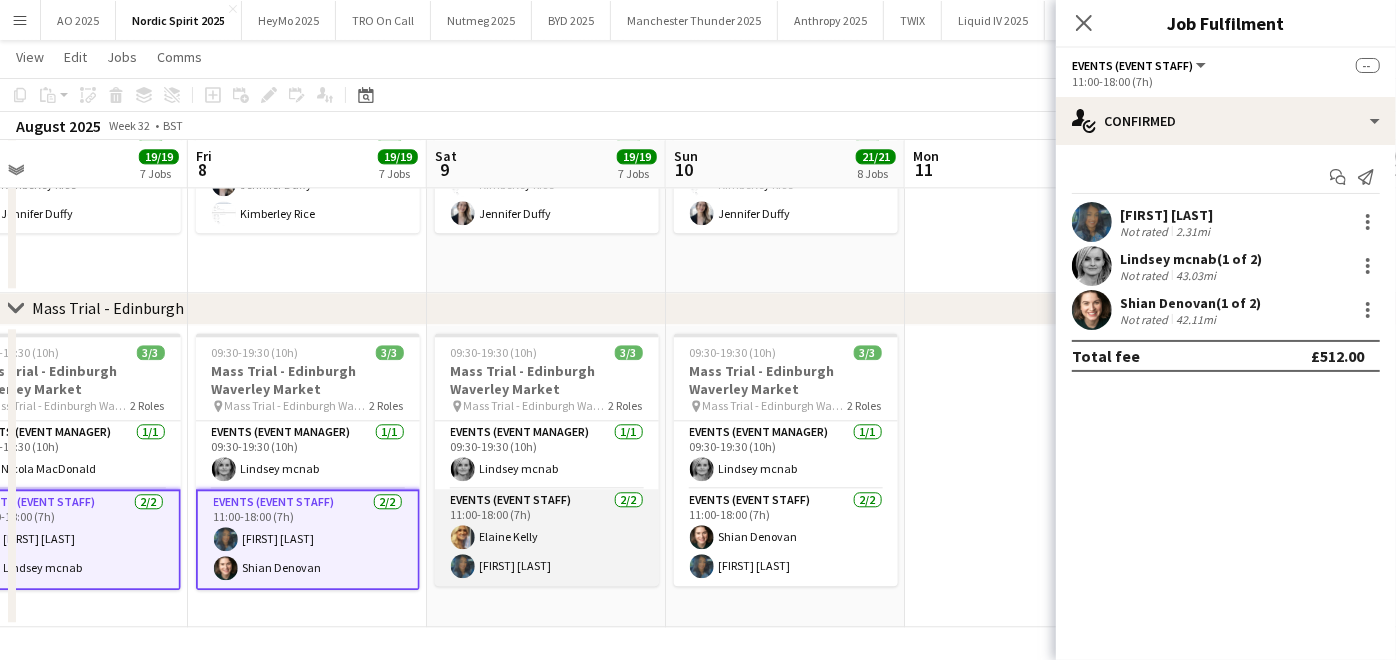 click on "Events (Event Staff)   2/2   11:00-18:00 (7h)
[FIRST] [LAST] [FIRST] [LAST]" at bounding box center (547, 537) 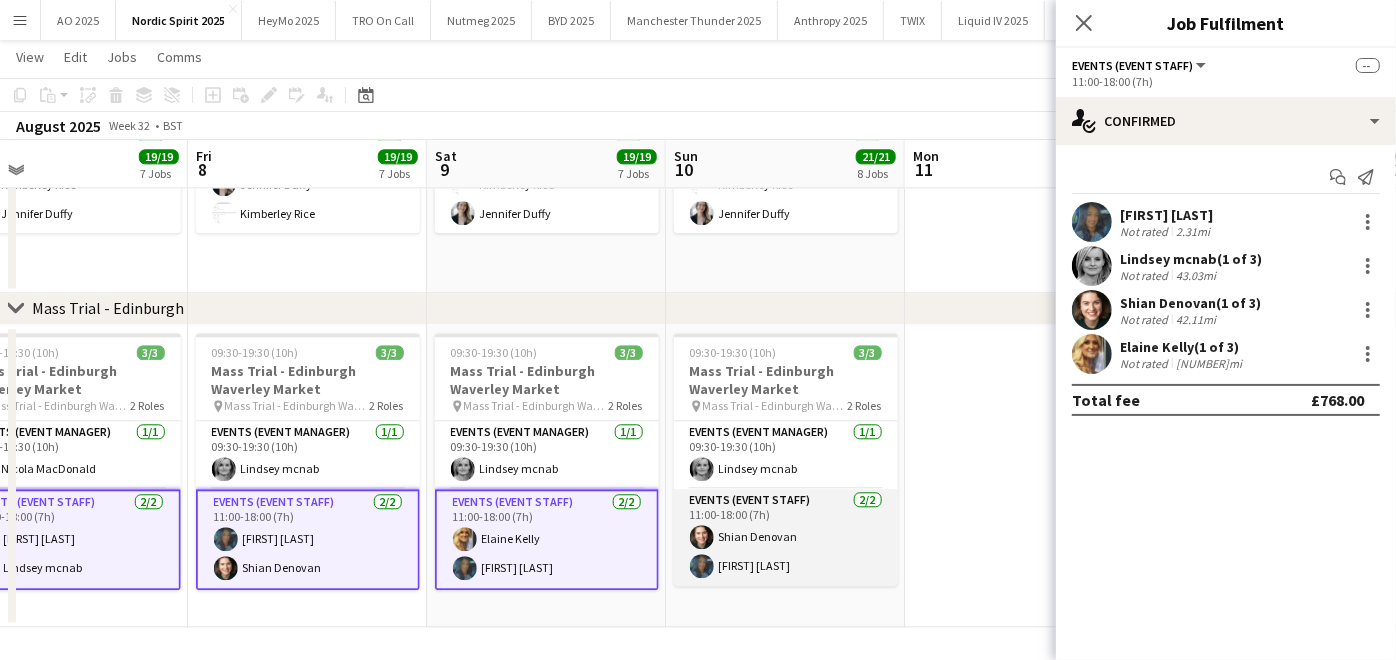 click on "Events (Event Staff)   2/2   11:00-18:00 (7h)
[FIRST] [LAST] [FIRST] [LAST]" at bounding box center (786, 537) 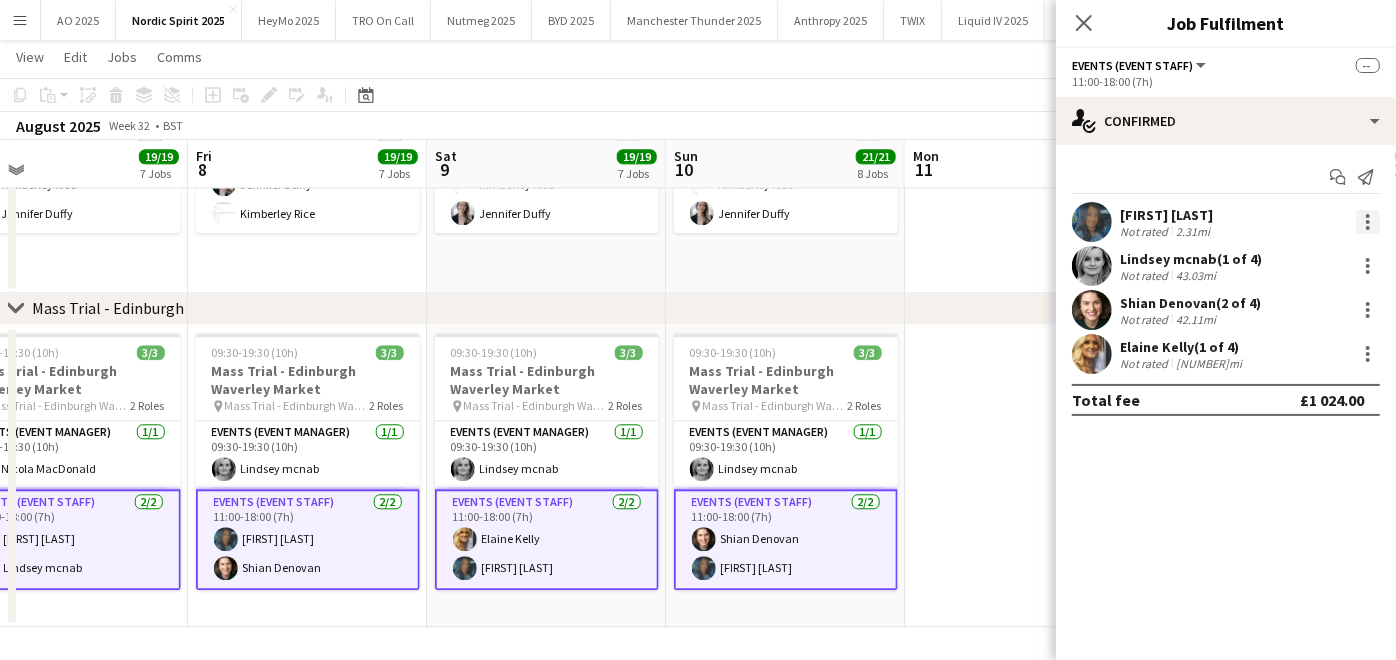 click at bounding box center [1368, 222] 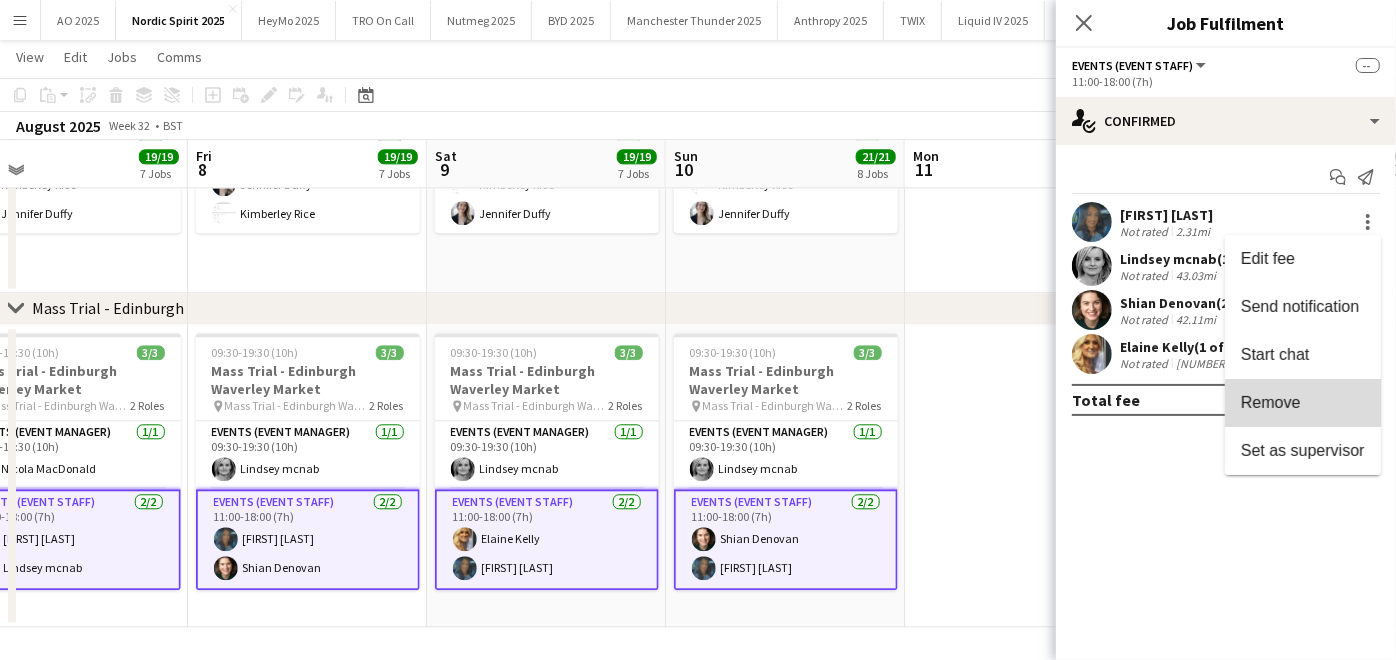 click on "Remove" at bounding box center (1303, 403) 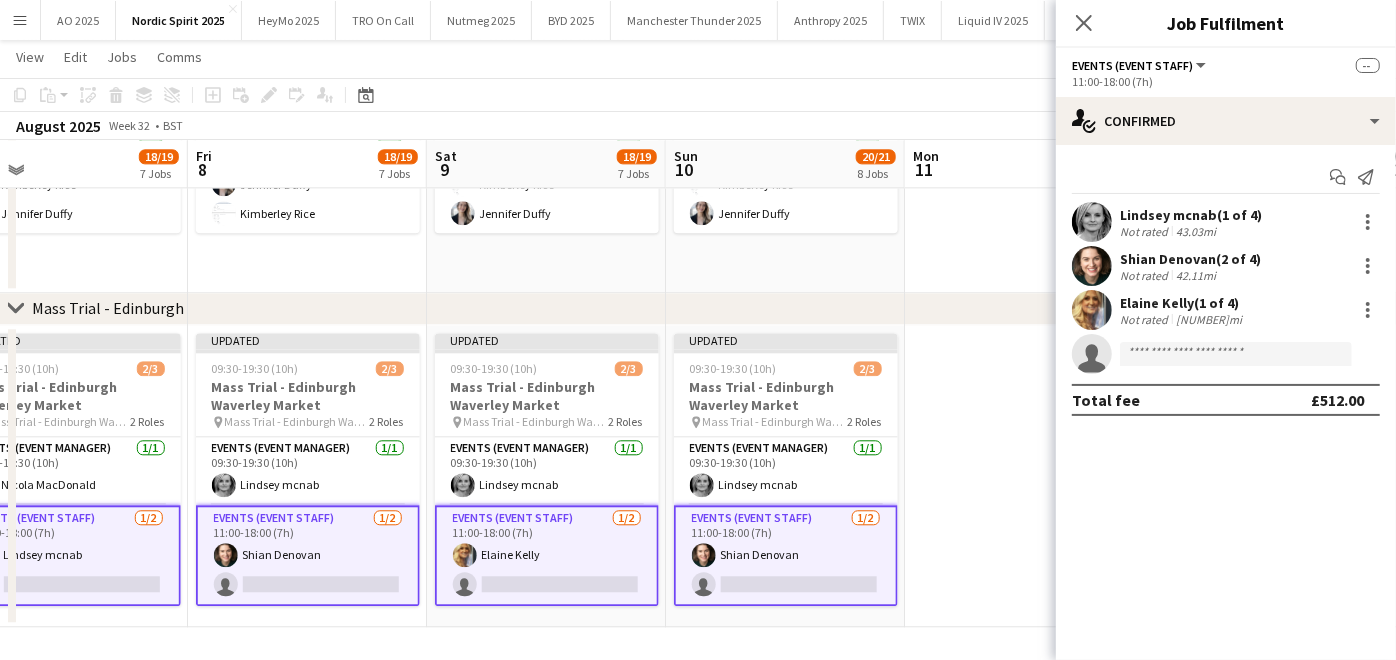 click at bounding box center [1024, 476] 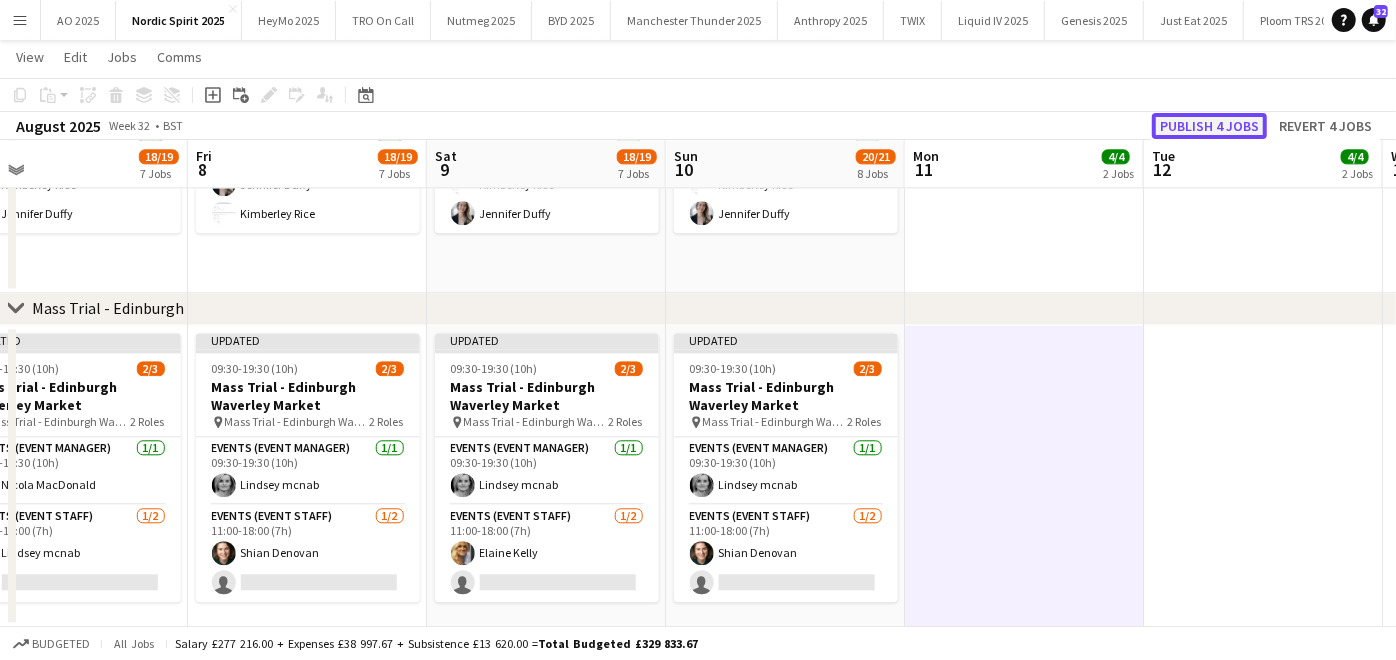 click on "Publish 4 jobs" 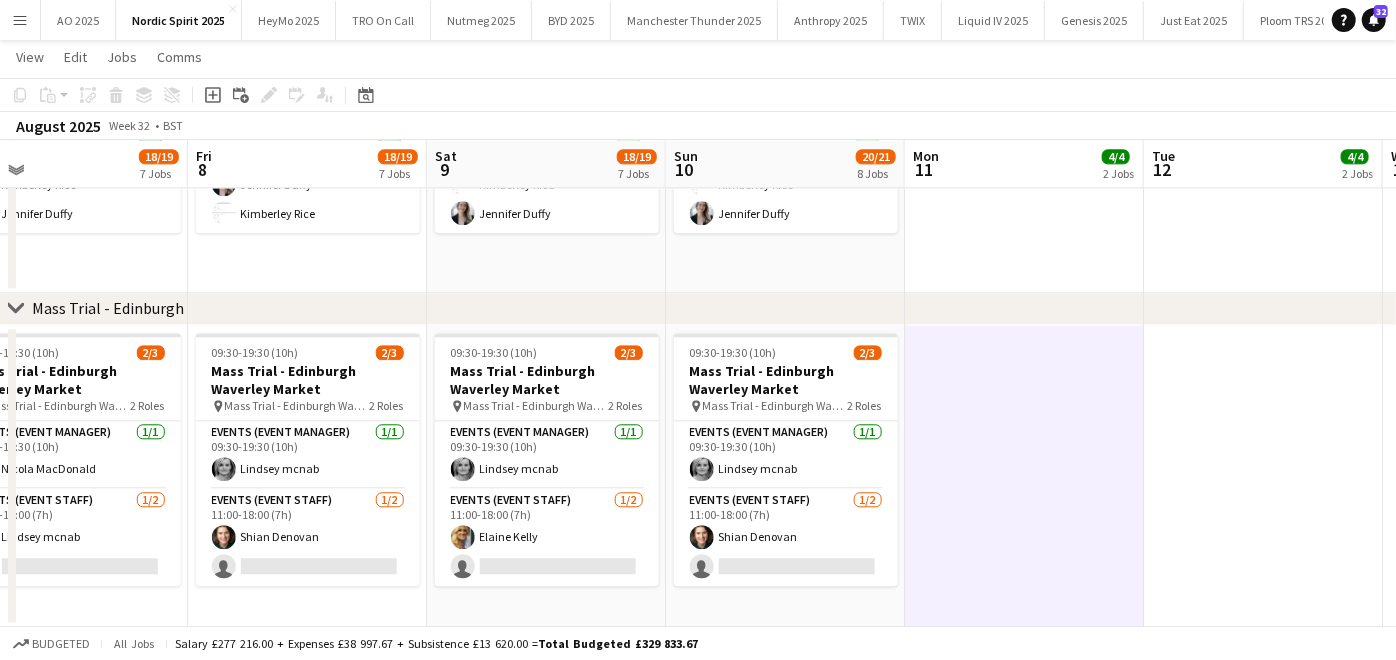 scroll, scrollTop: 0, scrollLeft: 448, axis: horizontal 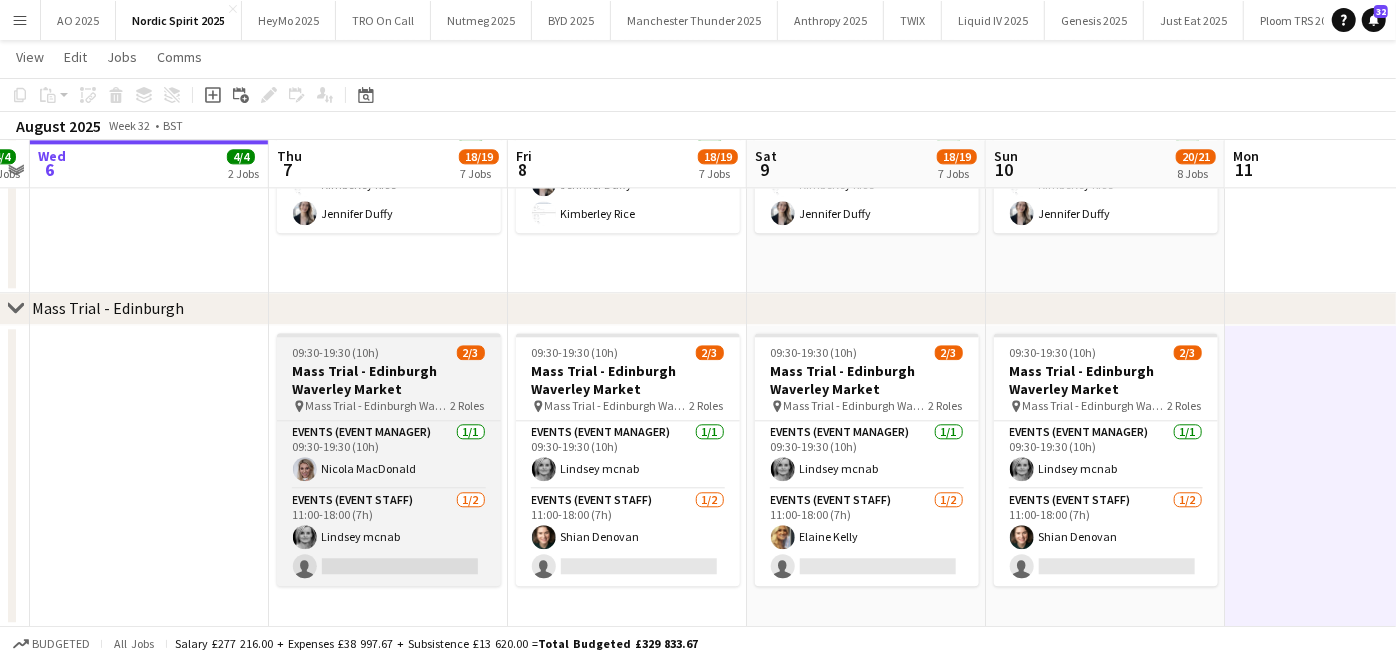click on "Mass Trial - Edinburgh Waverley Market" at bounding box center (389, 380) 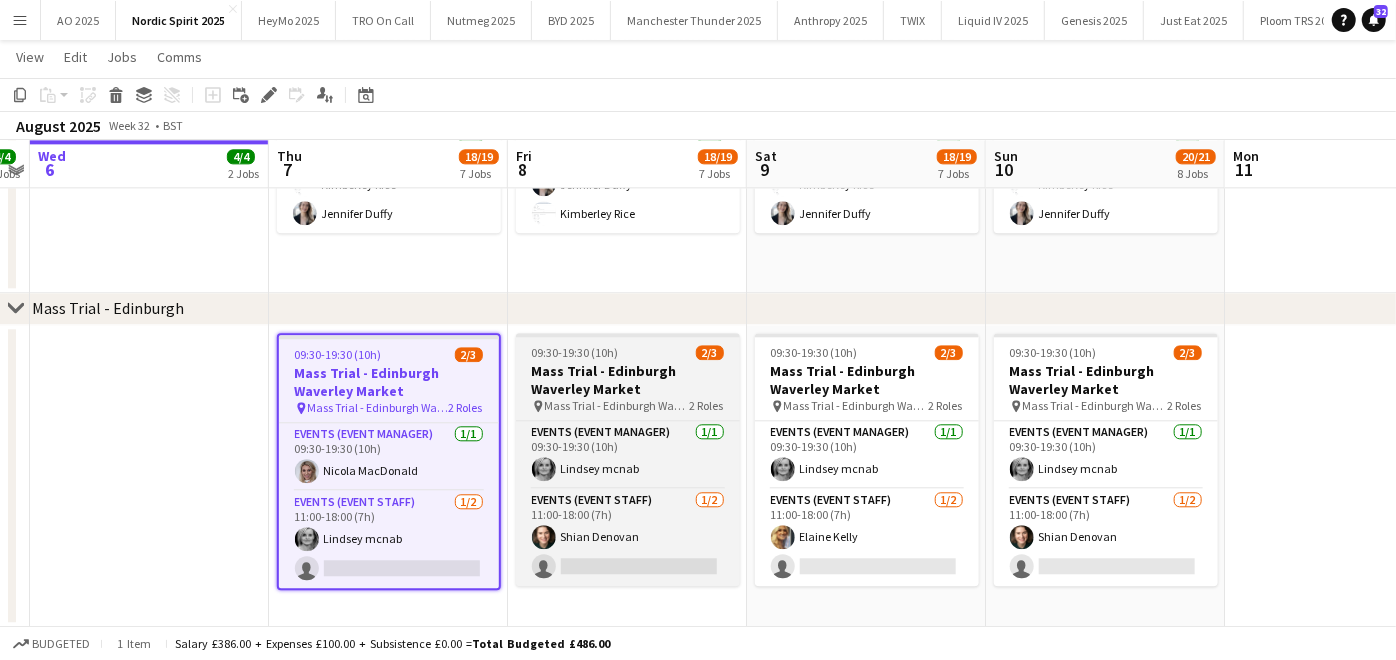click on "Mass Trial - Edinburgh Waverley Market" at bounding box center [628, 380] 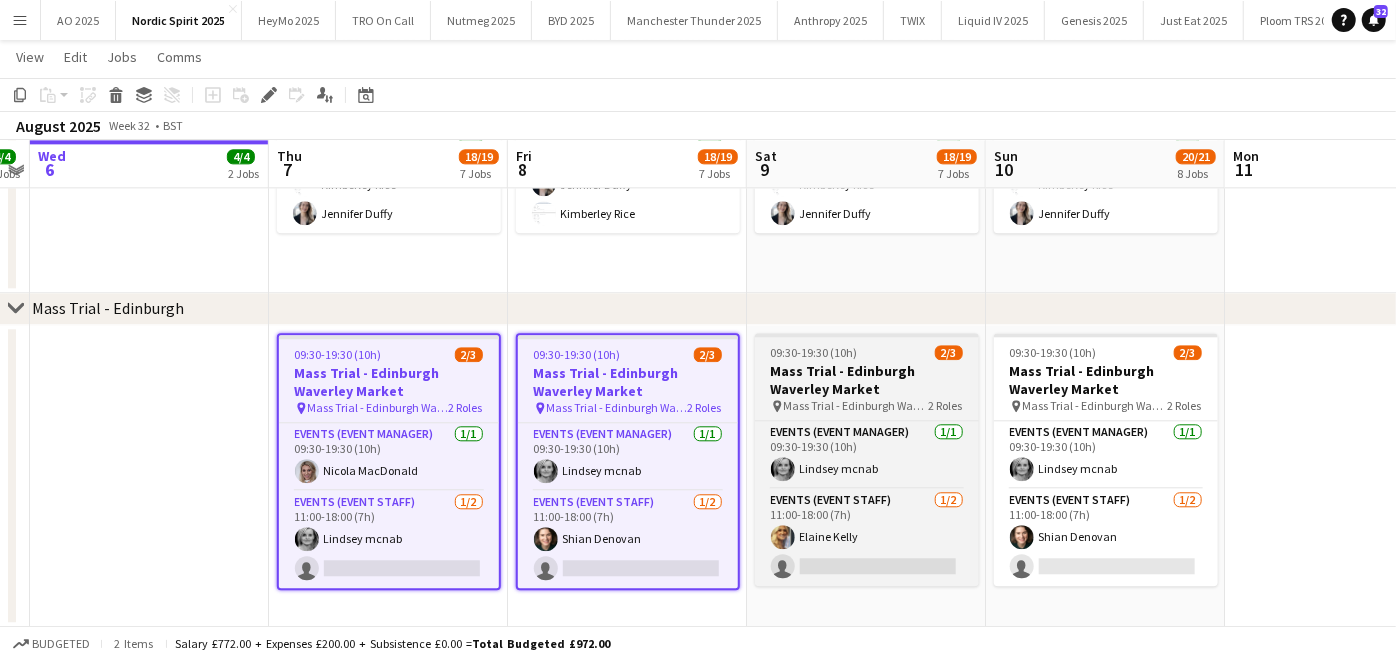 click on "09:30-19:30 (10h)" at bounding box center (814, 352) 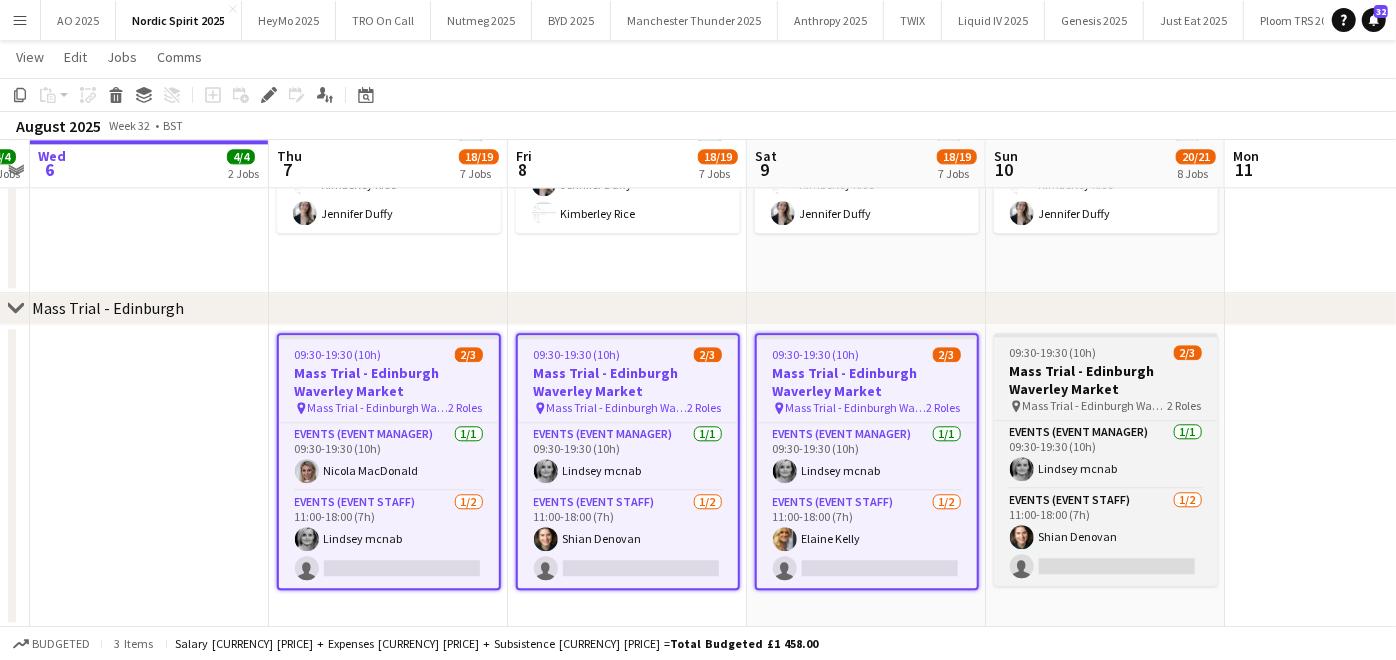 click on "09:30-19:30 (10h)" at bounding box center (1053, 352) 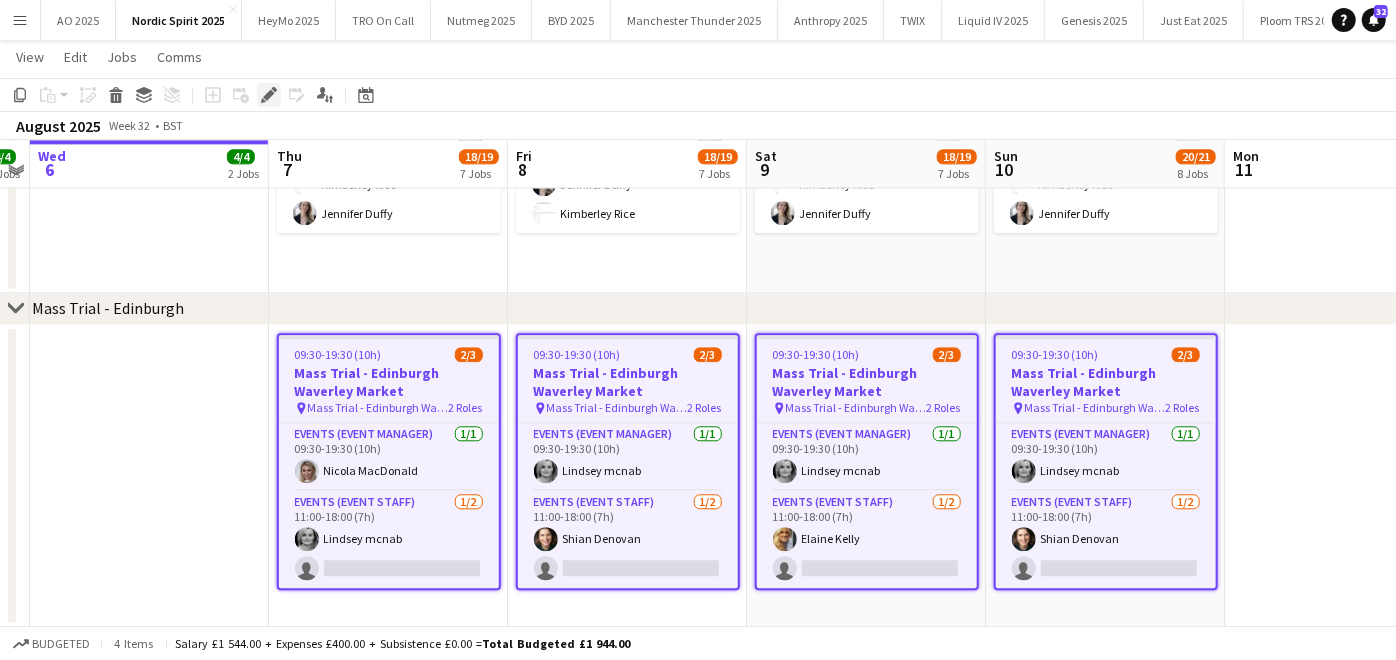 click 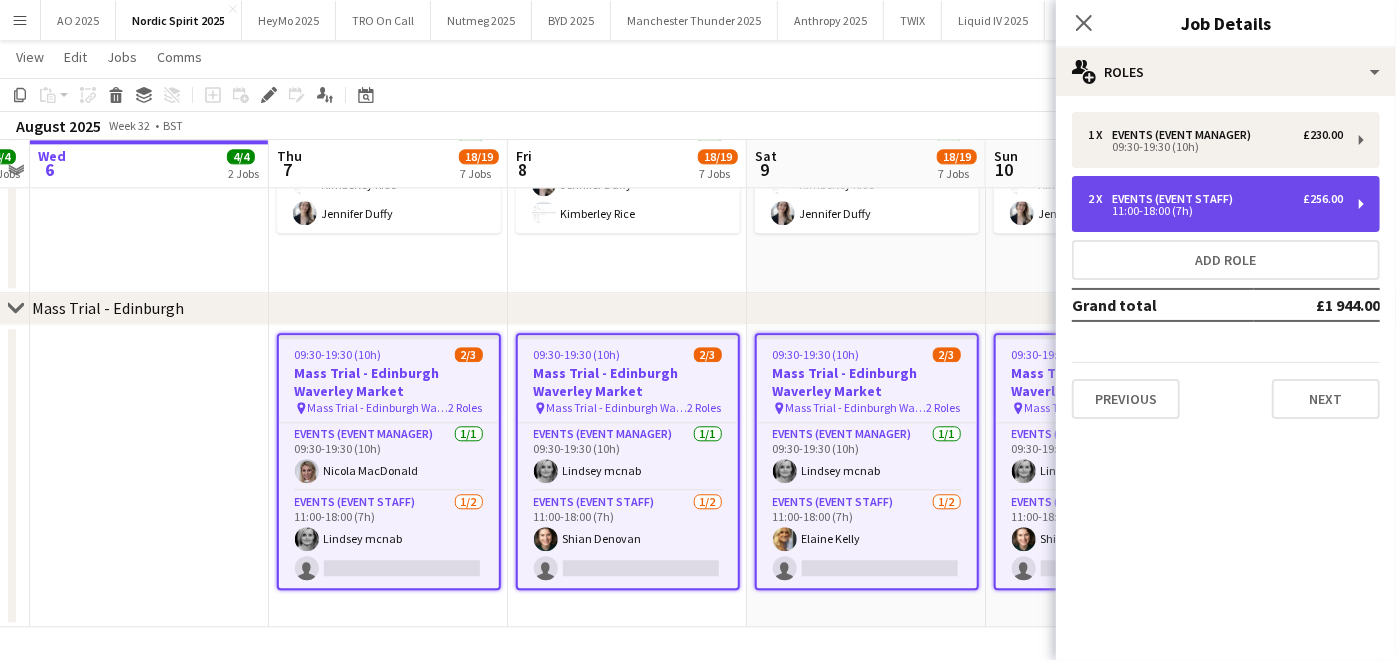 click on "2 x   Events (Event Staff)   £256.00   11:00-18:00 (7h)" at bounding box center (1226, 204) 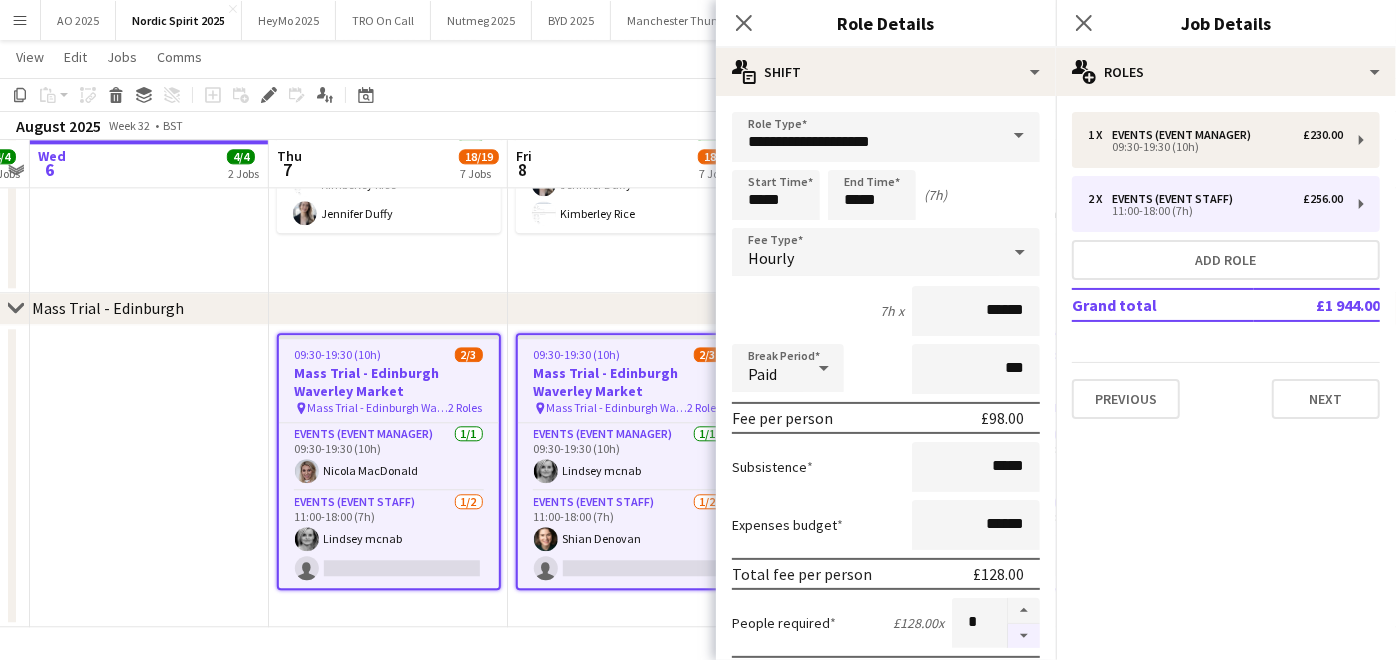 click at bounding box center (1024, 636) 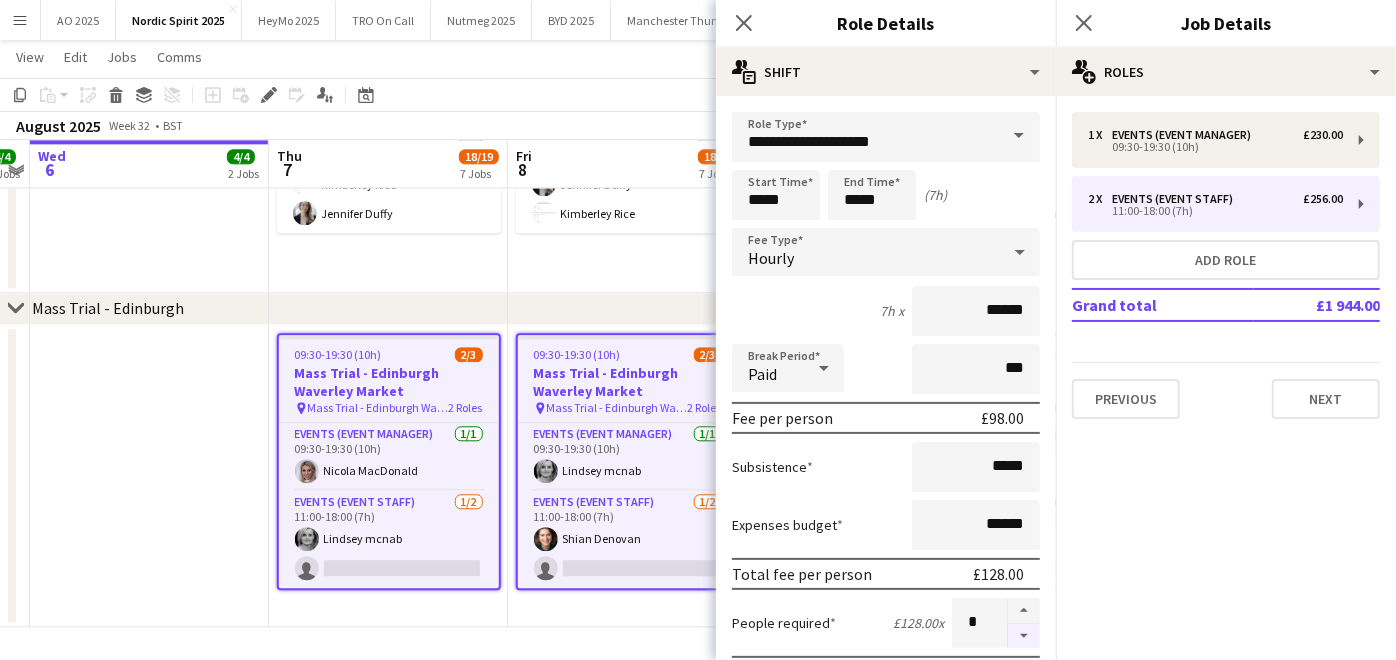 type on "*" 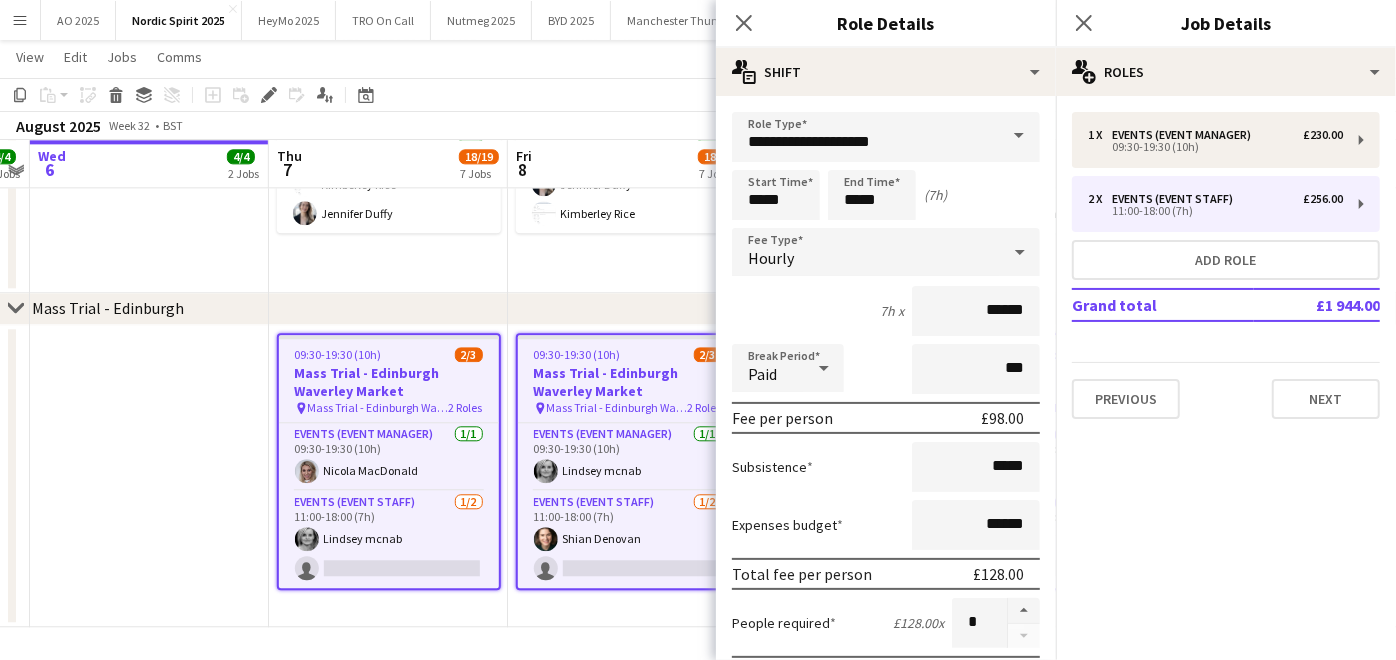 click at bounding box center [149, 476] 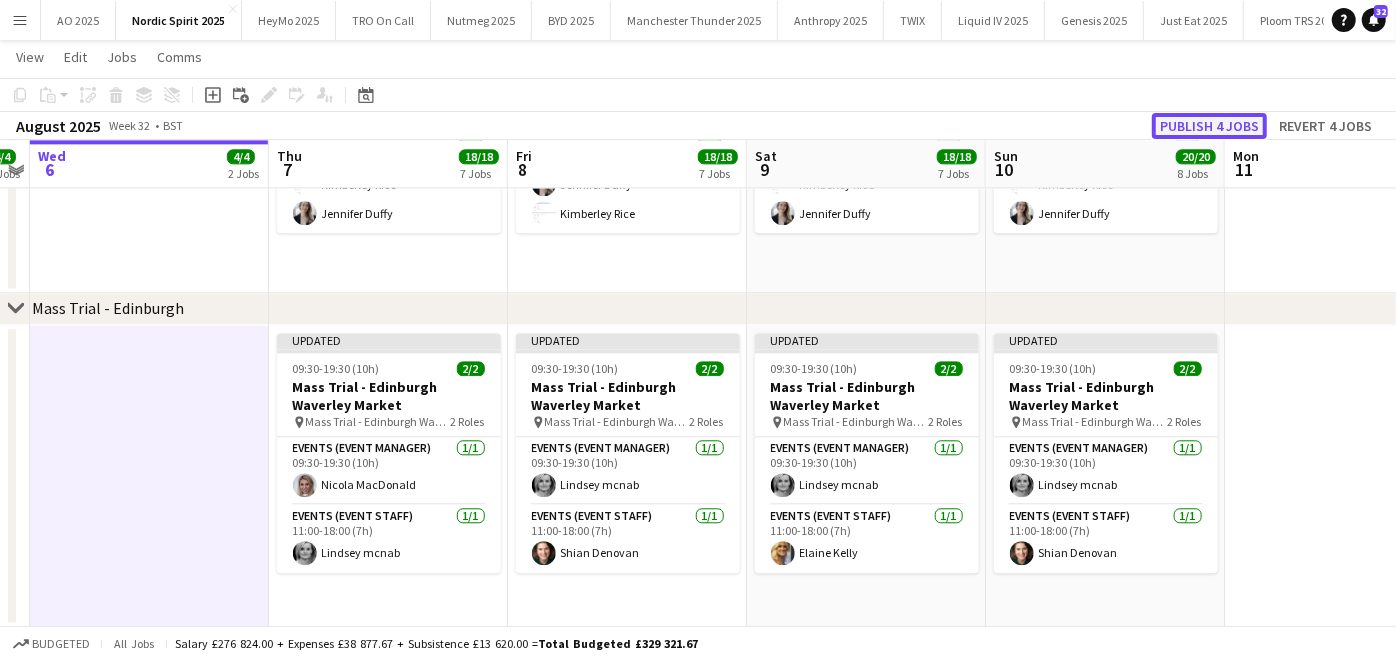 click on "Publish 4 jobs" 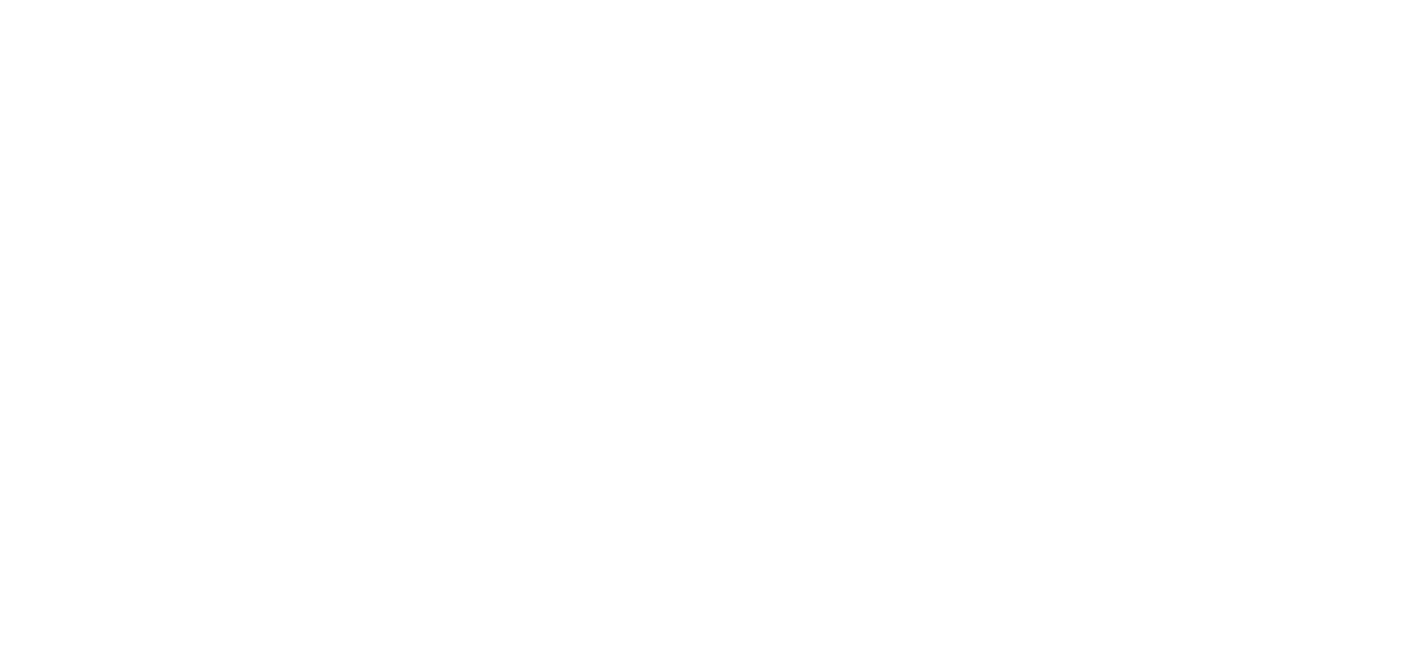 scroll, scrollTop: 0, scrollLeft: 0, axis: both 